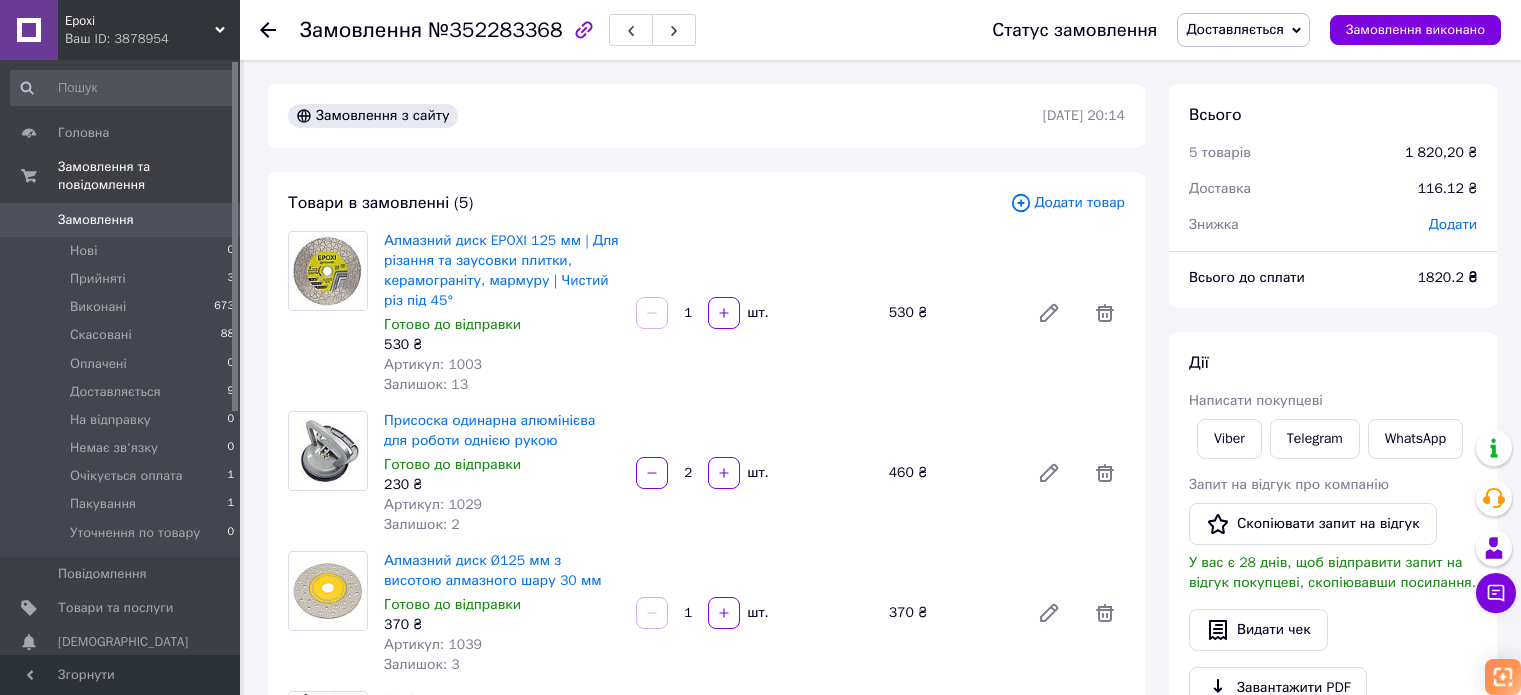 scroll, scrollTop: 0, scrollLeft: 0, axis: both 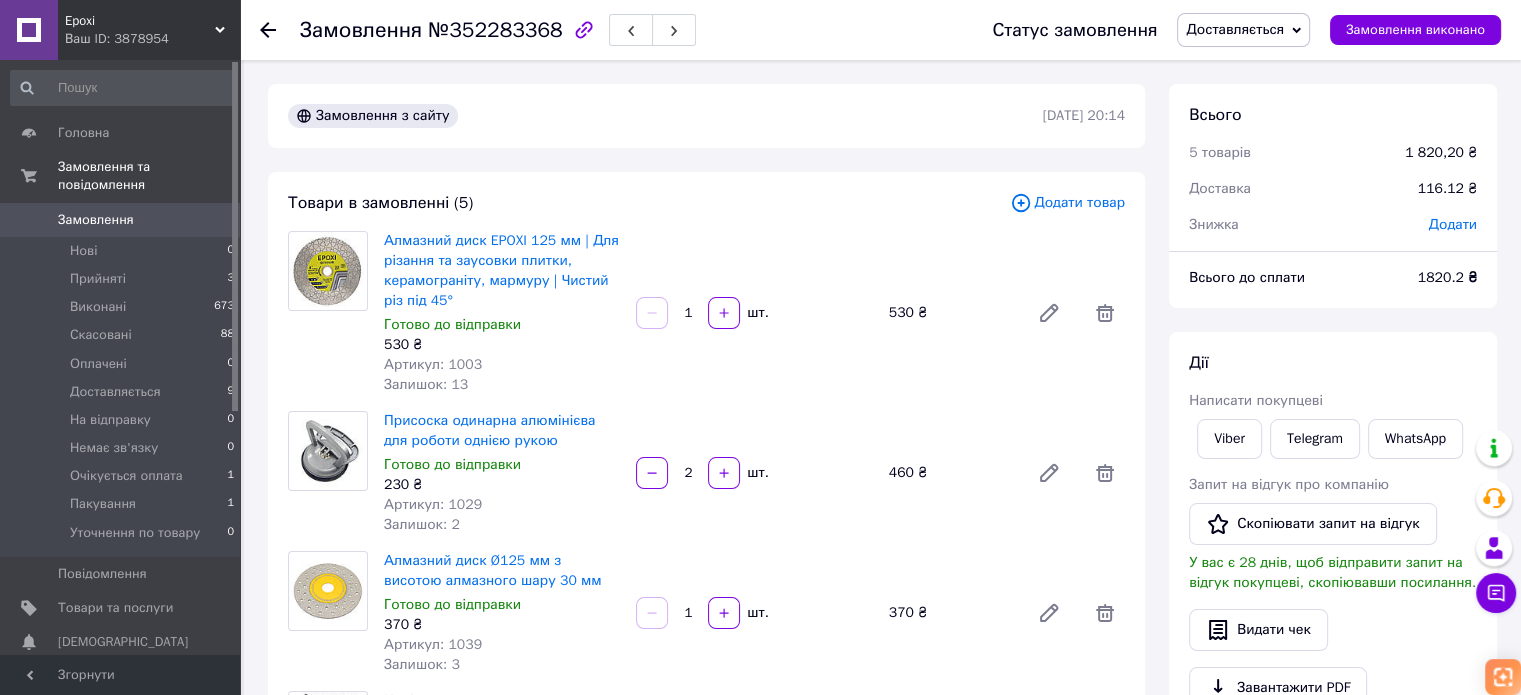 click on "Замовлення" at bounding box center [96, 220] 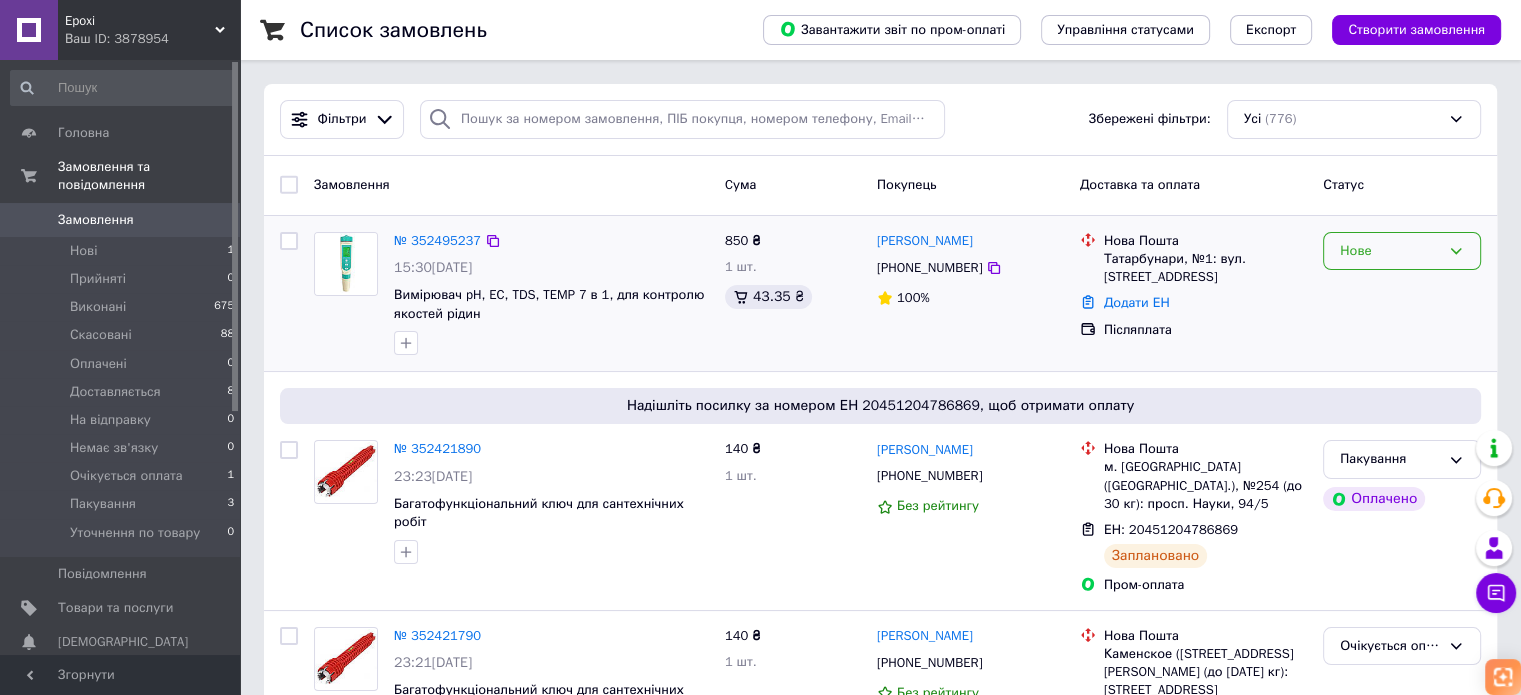 click 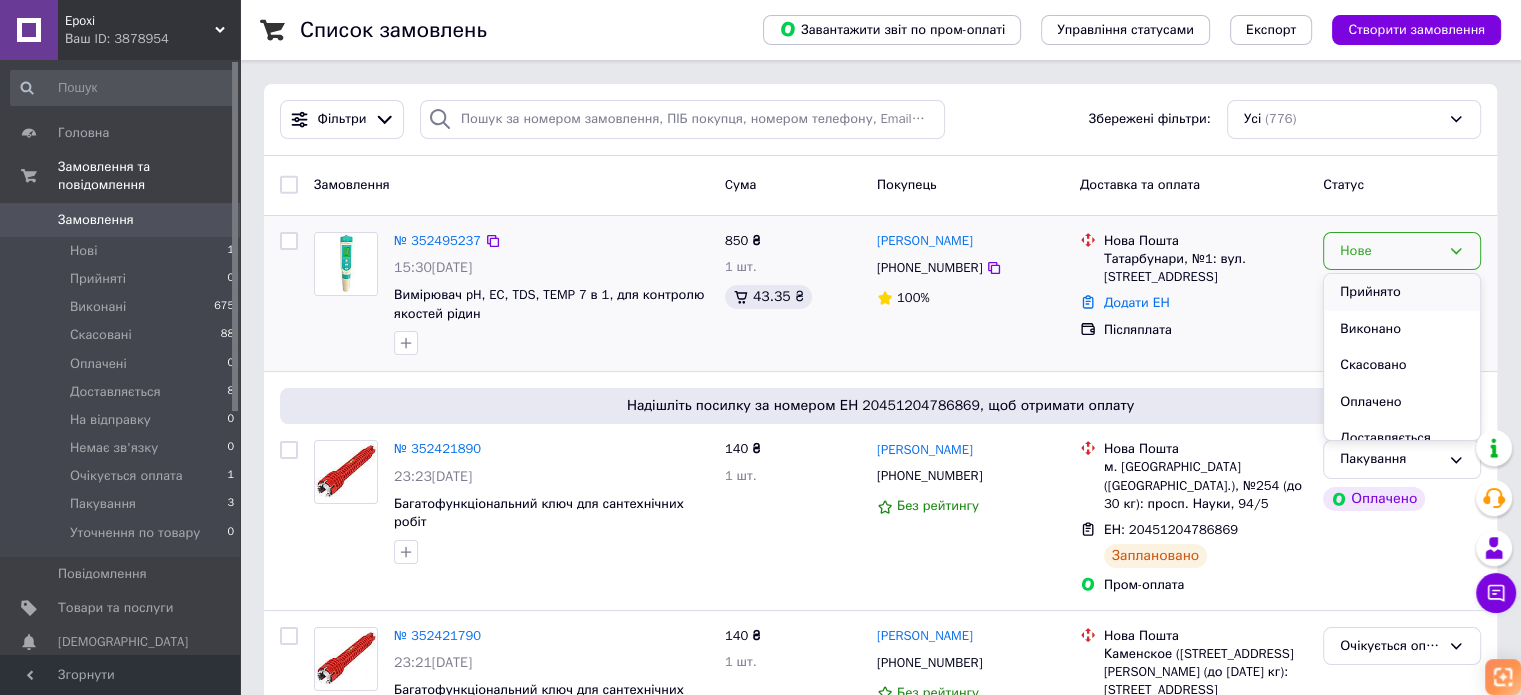 click on "Прийнято" at bounding box center (1402, 292) 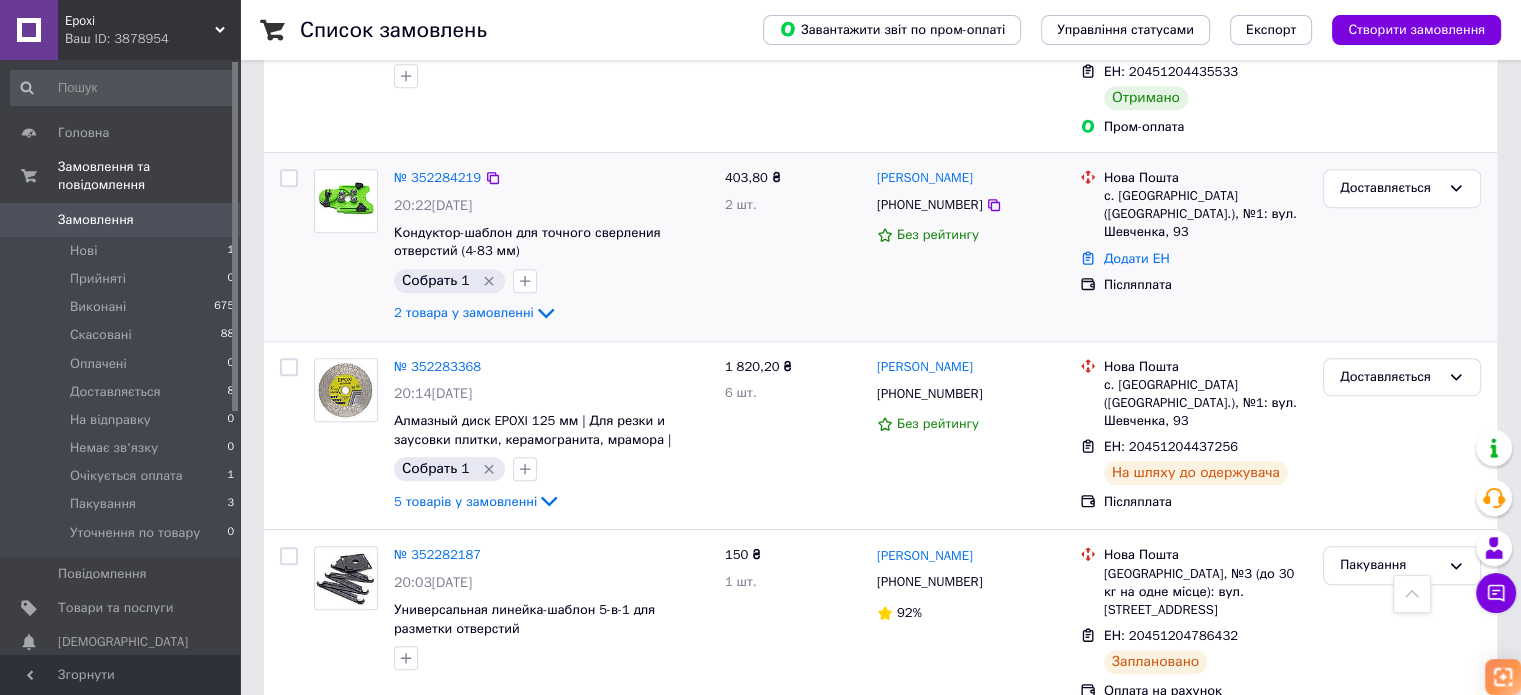 scroll, scrollTop: 1200, scrollLeft: 0, axis: vertical 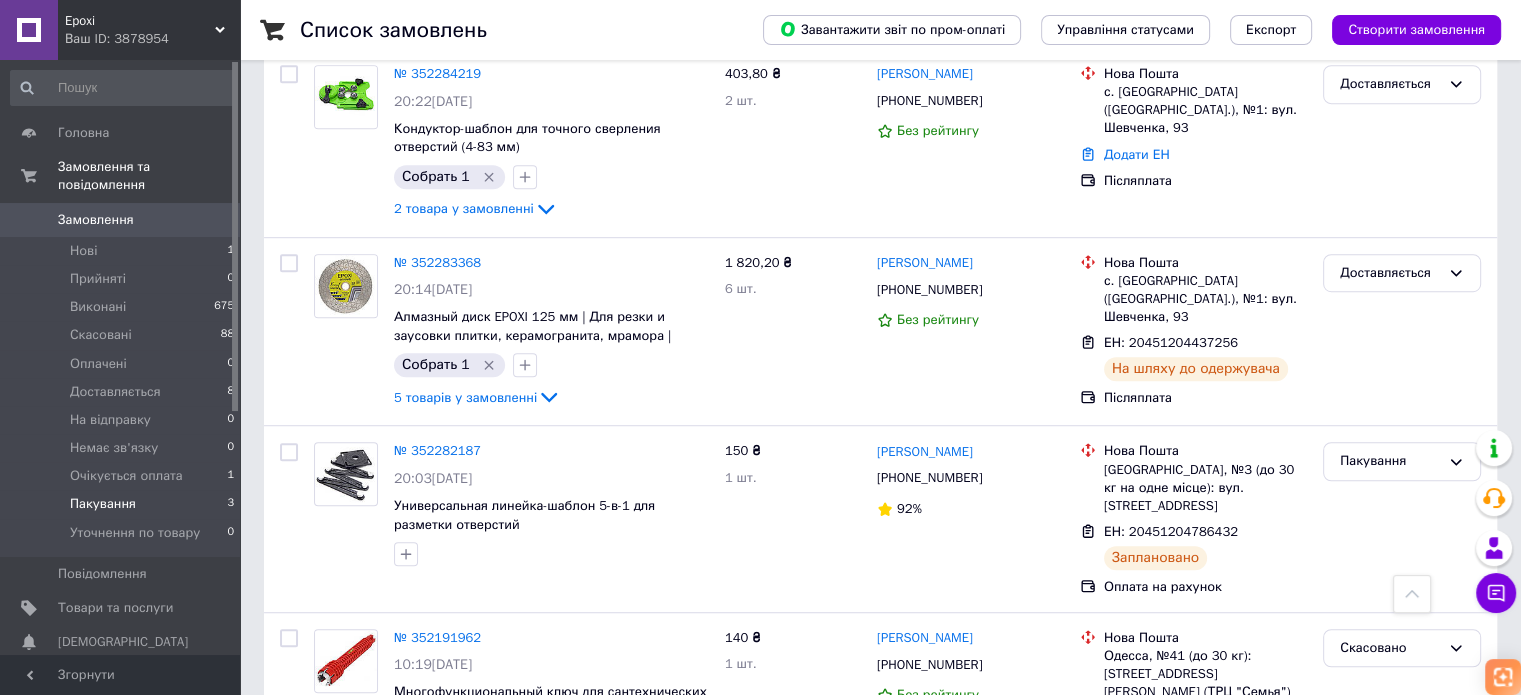click on "Пакування" at bounding box center (103, 504) 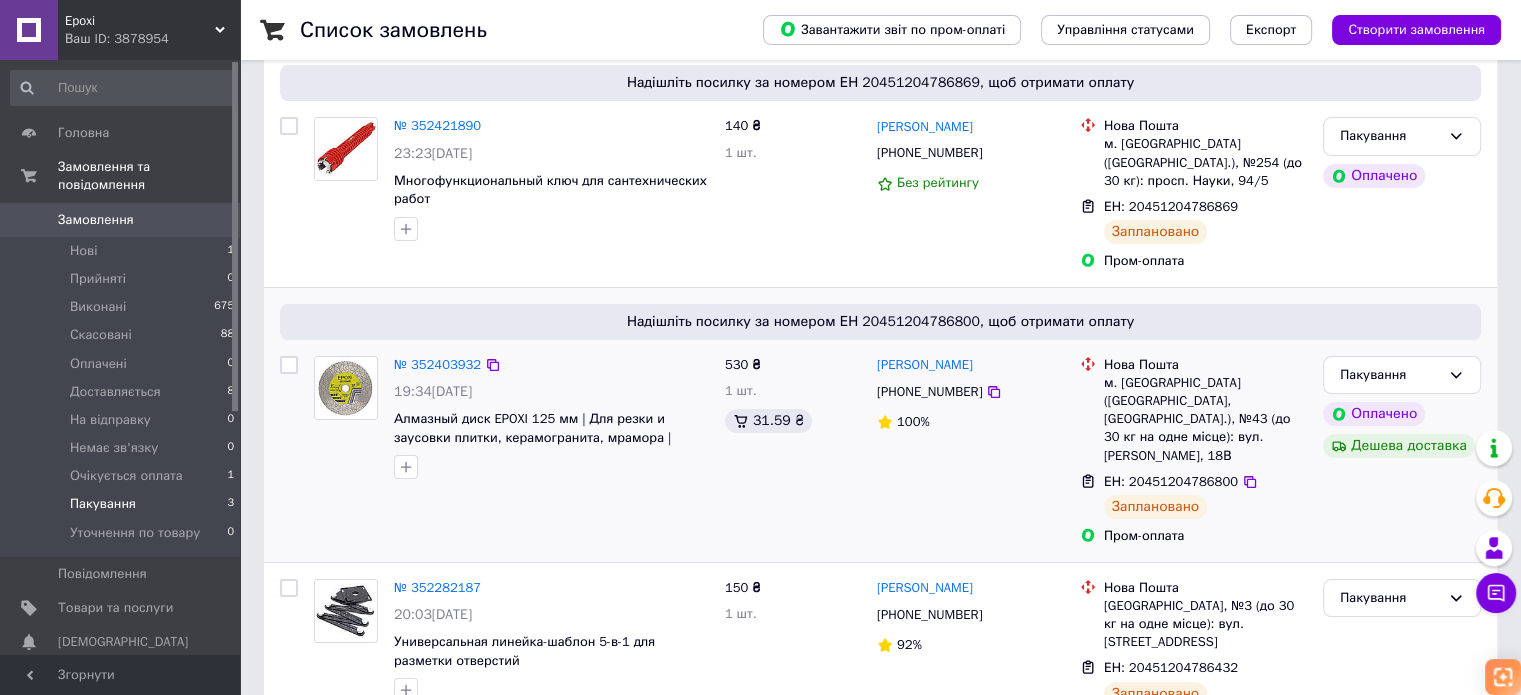 scroll, scrollTop: 259, scrollLeft: 0, axis: vertical 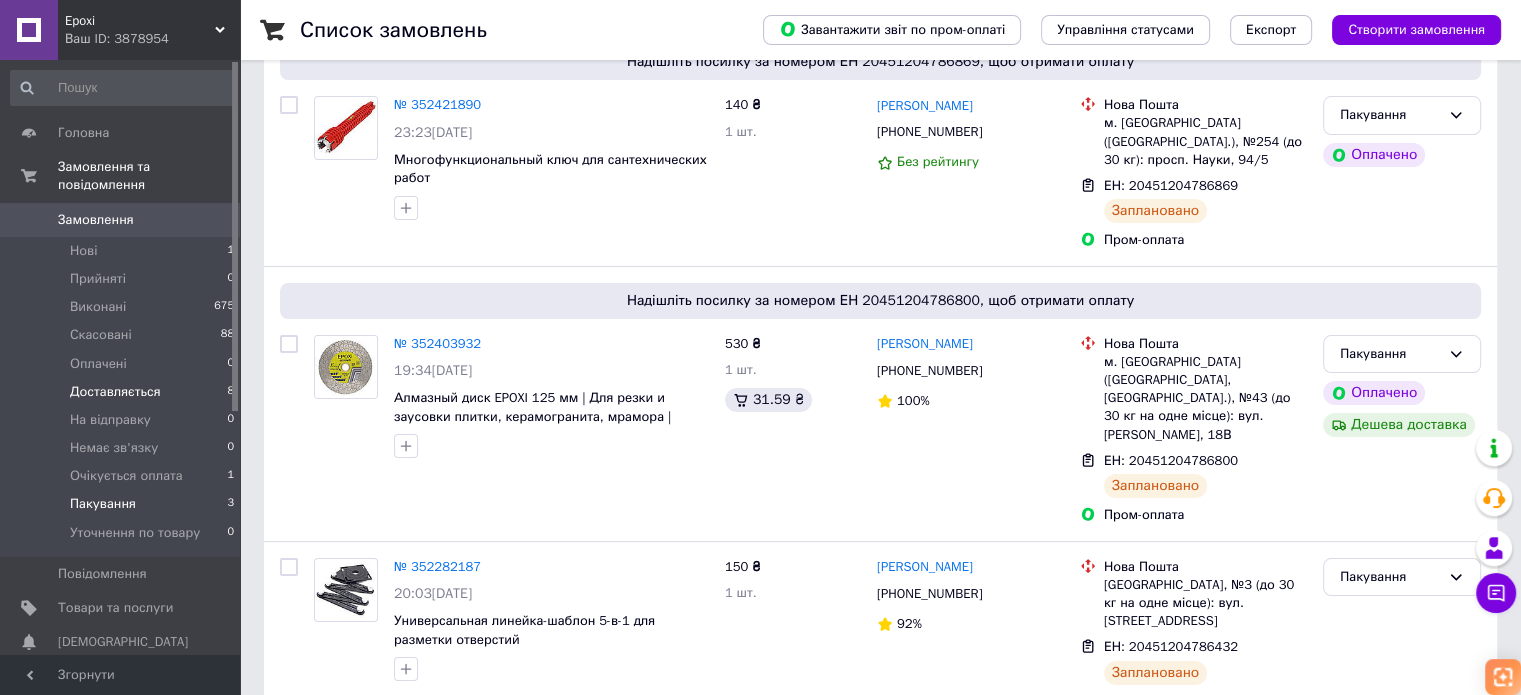 click on "Доставляється" at bounding box center (115, 392) 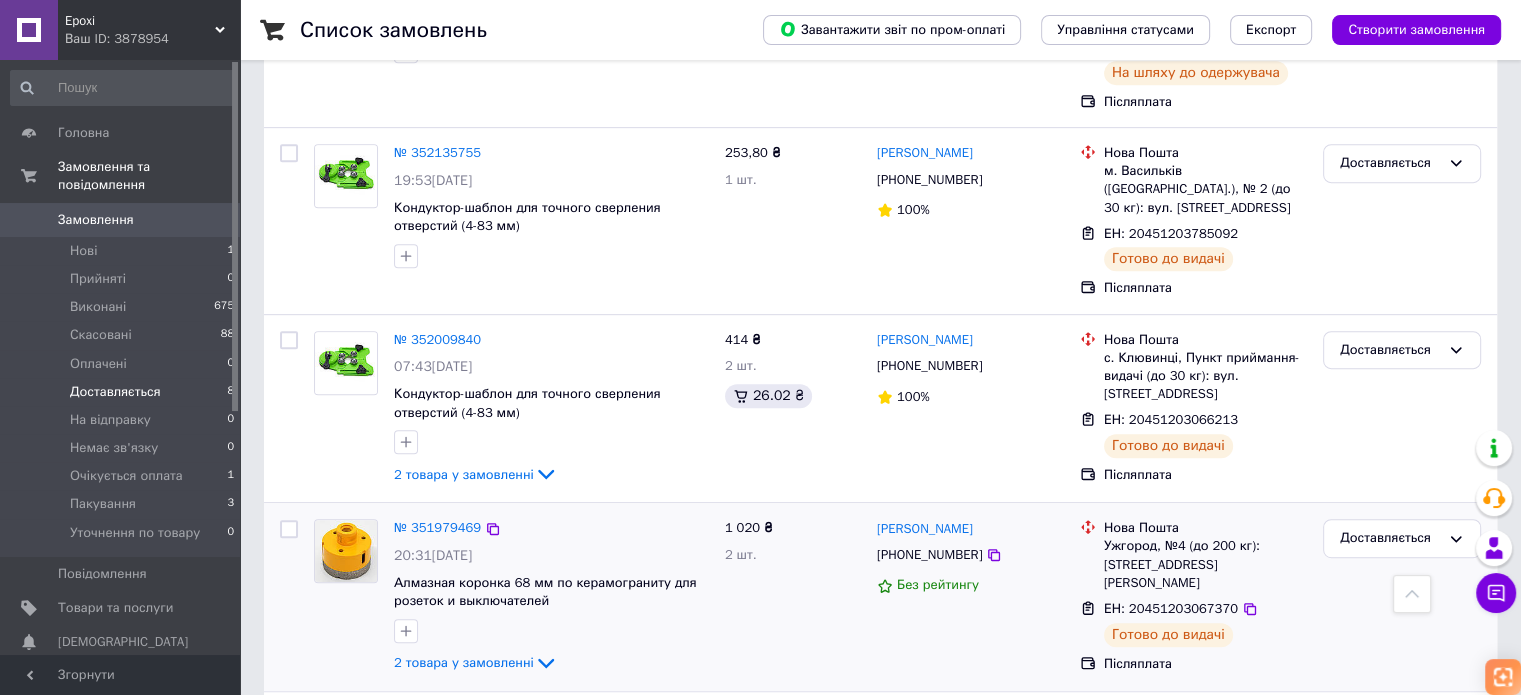 scroll, scrollTop: 913, scrollLeft: 0, axis: vertical 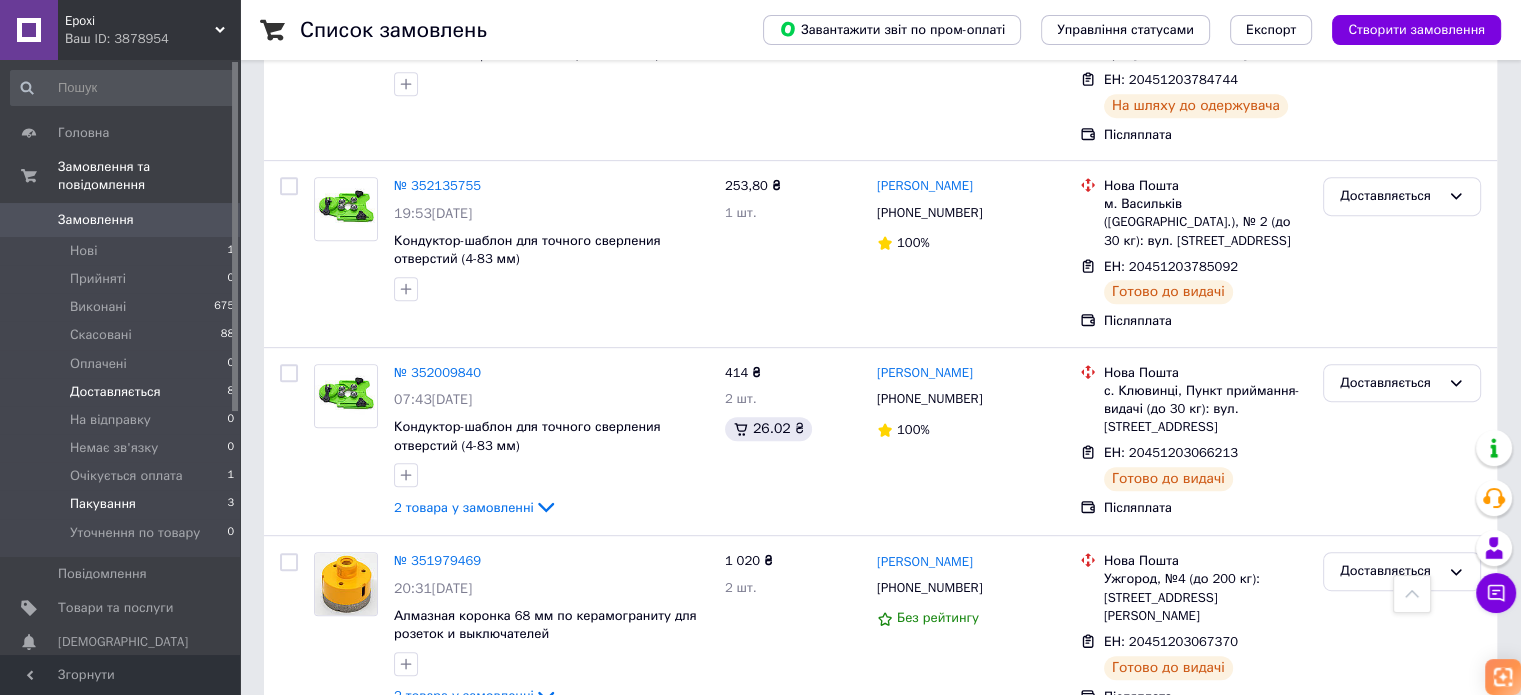 click on "Пакування" at bounding box center [103, 504] 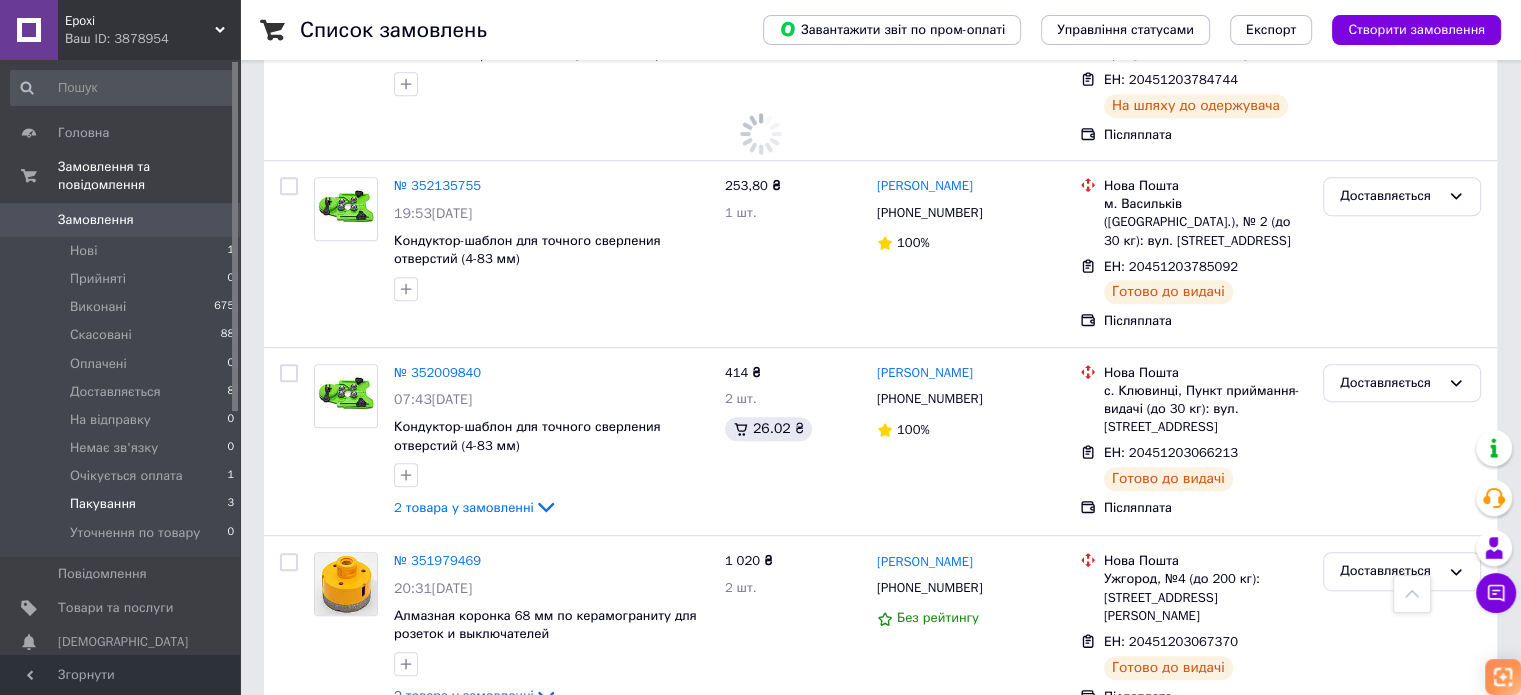 scroll, scrollTop: 0, scrollLeft: 0, axis: both 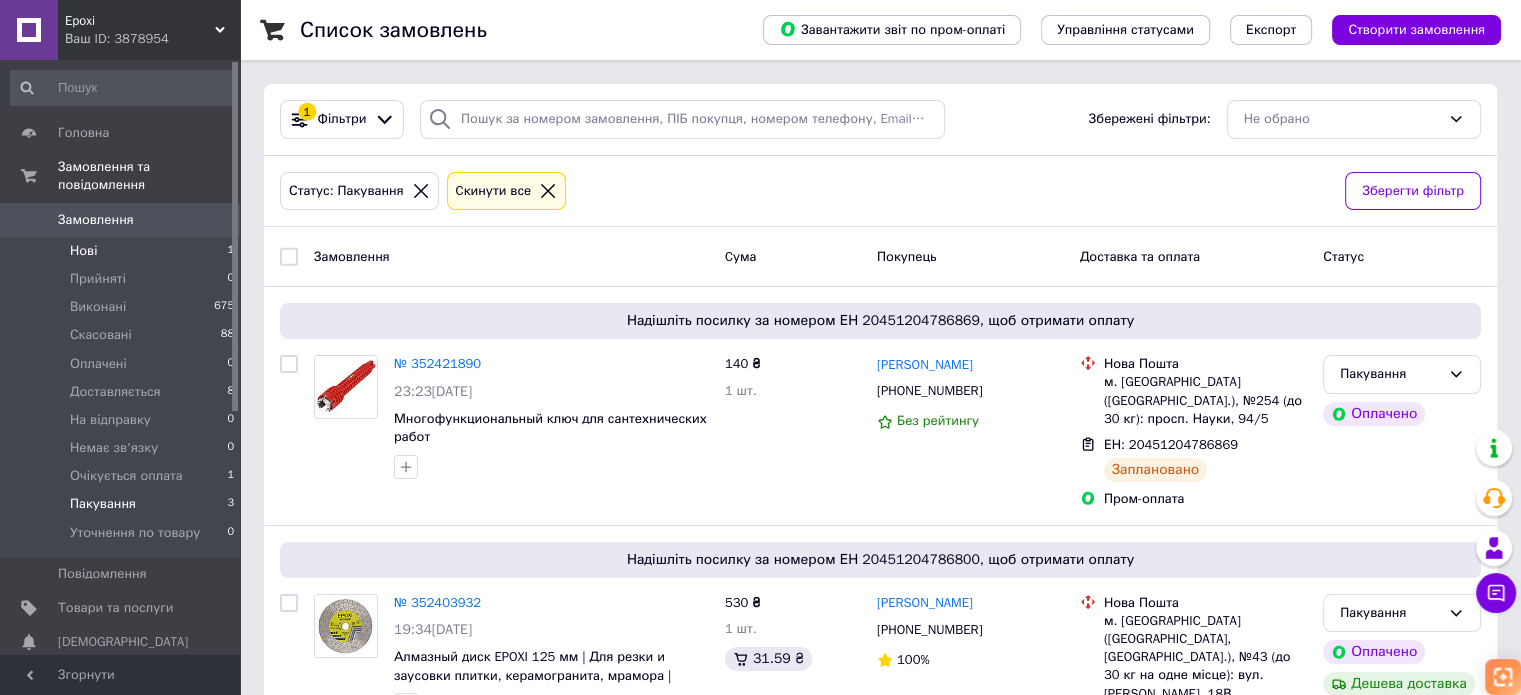 click on "Нові 1" at bounding box center (123, 251) 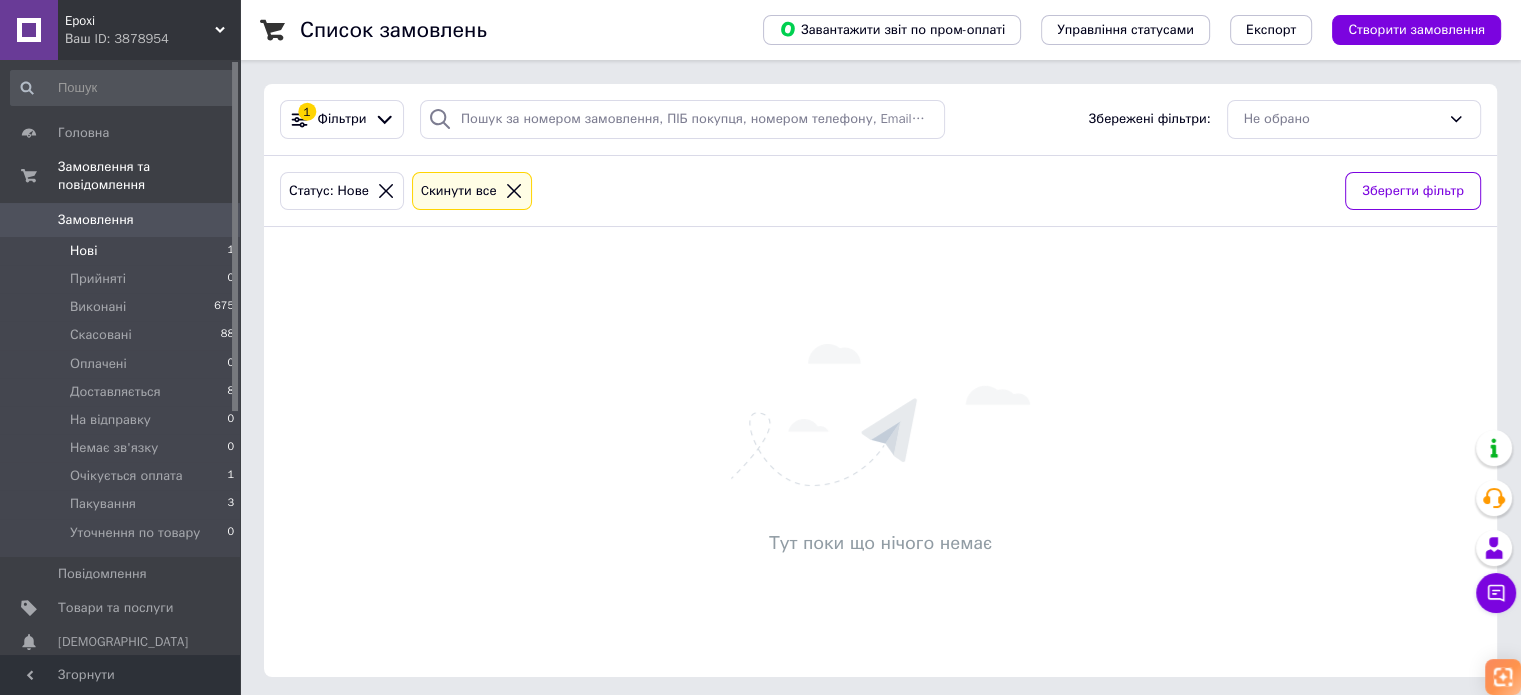 click on "Замовлення" at bounding box center (96, 220) 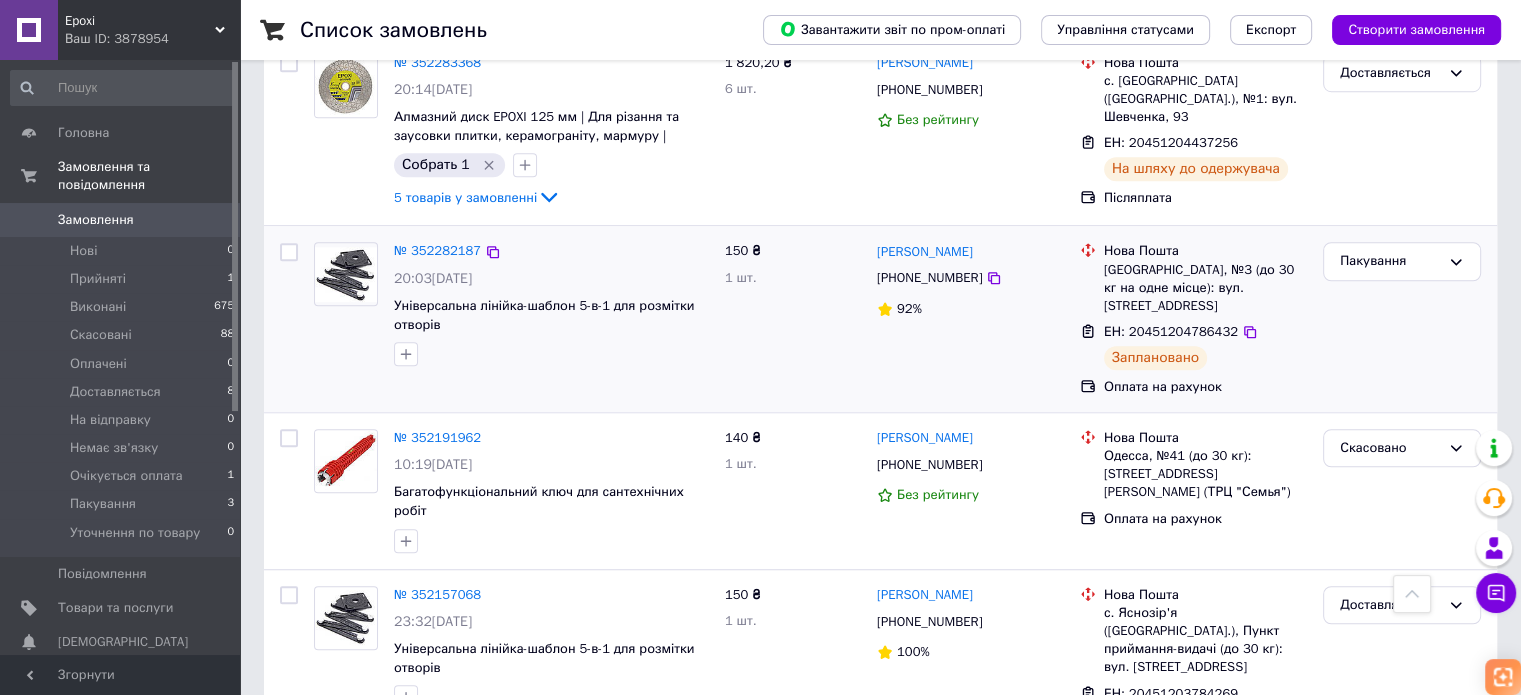 scroll, scrollTop: 1600, scrollLeft: 0, axis: vertical 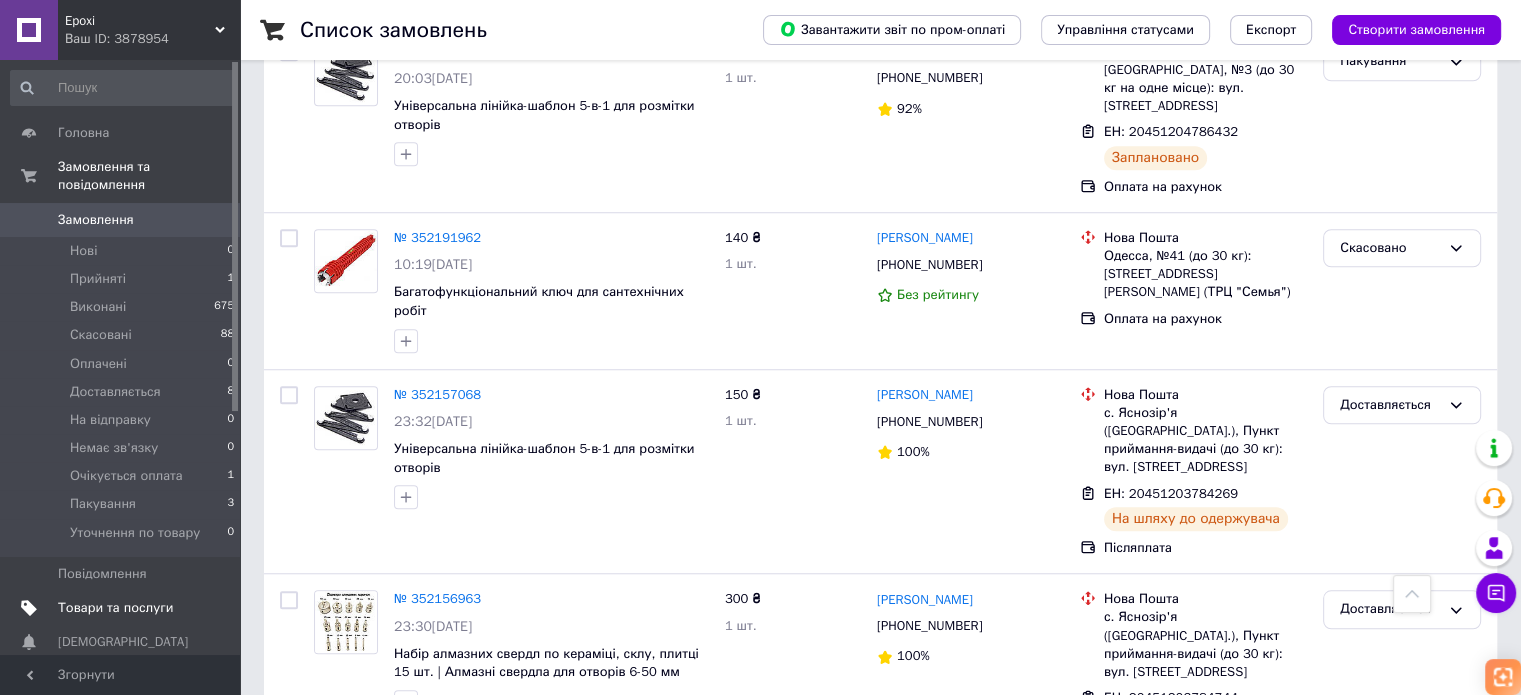 click on "Товари та послуги" at bounding box center [115, 608] 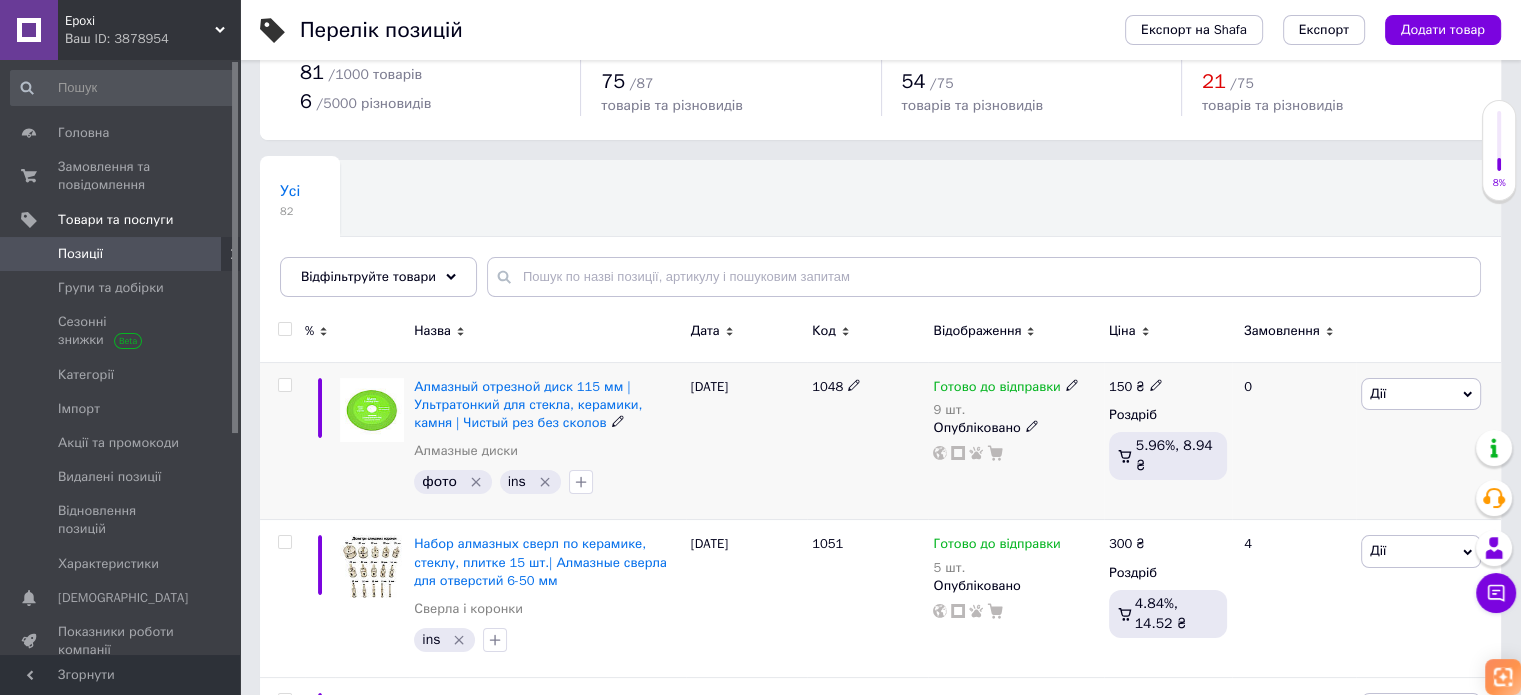 scroll, scrollTop: 100, scrollLeft: 0, axis: vertical 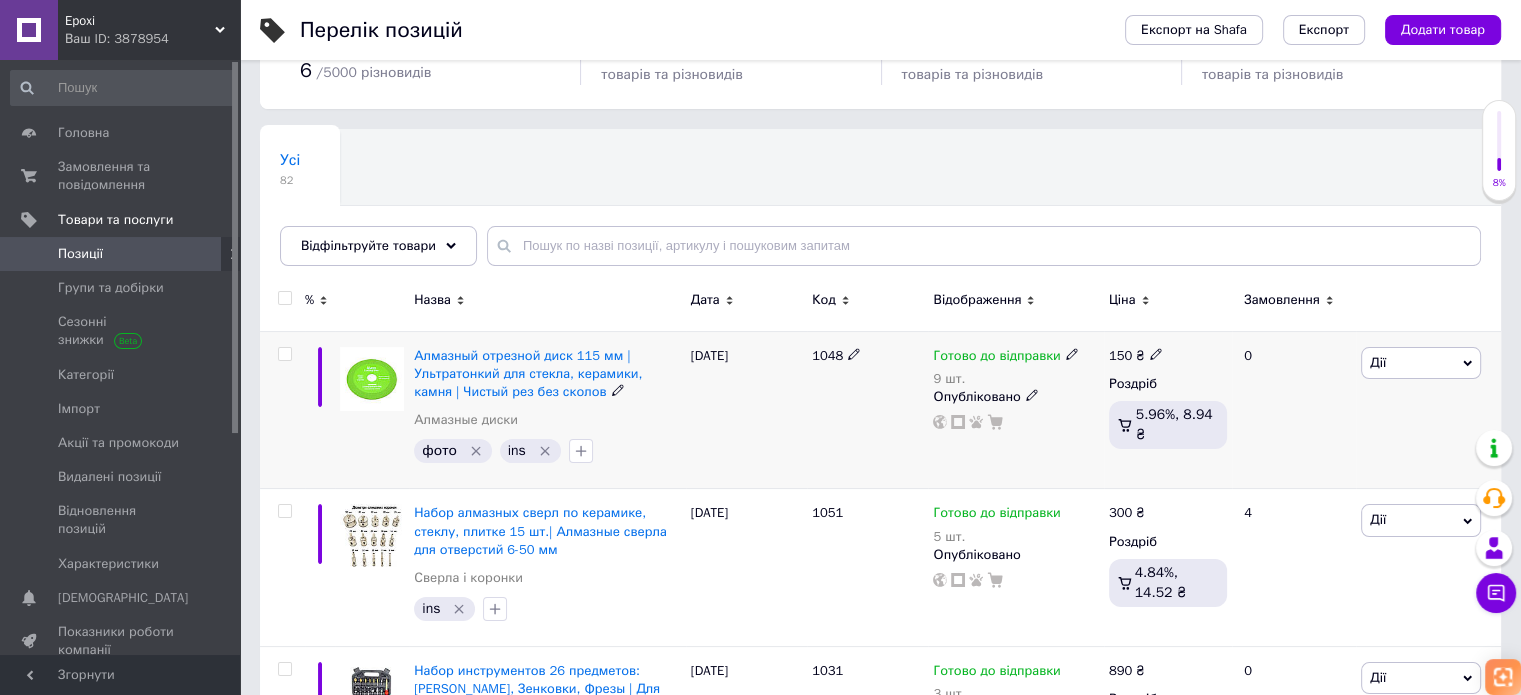 click 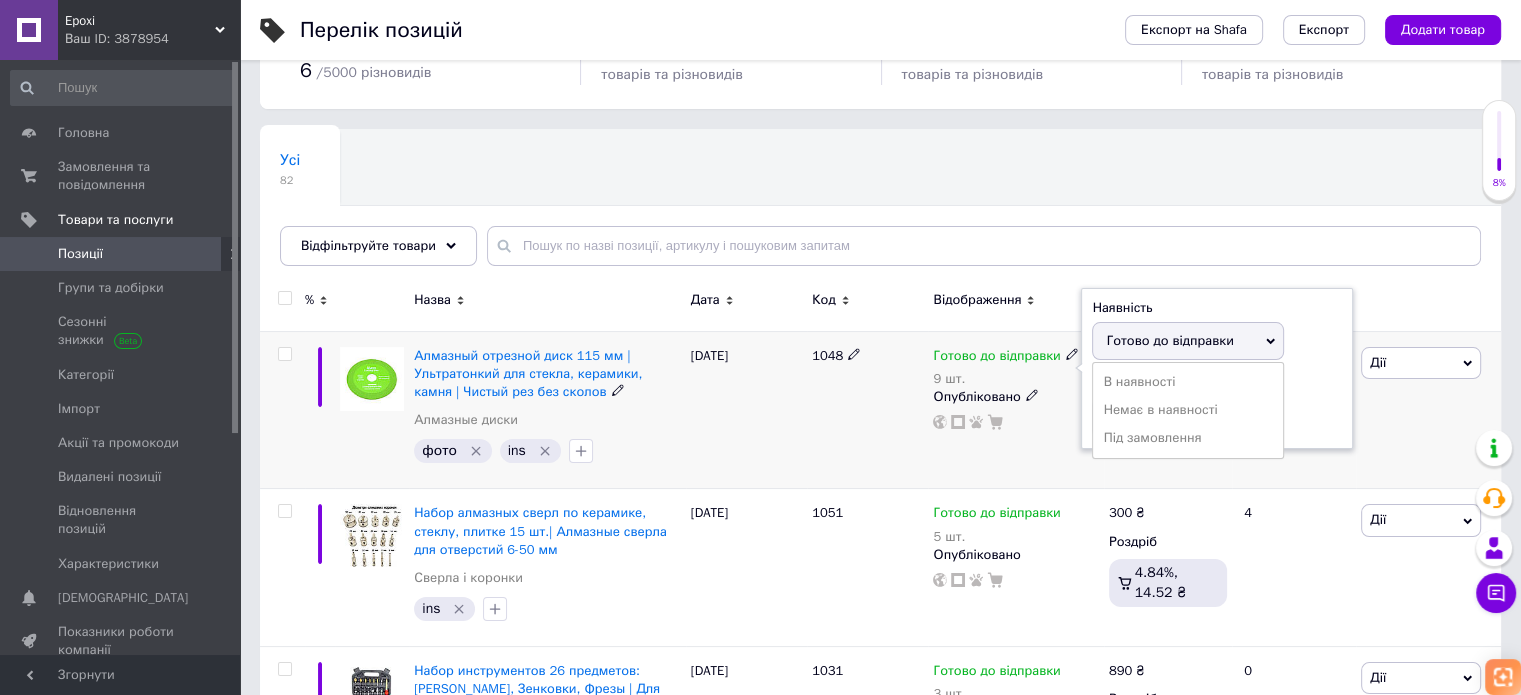 click on "Готово до відправки" at bounding box center [1169, 340] 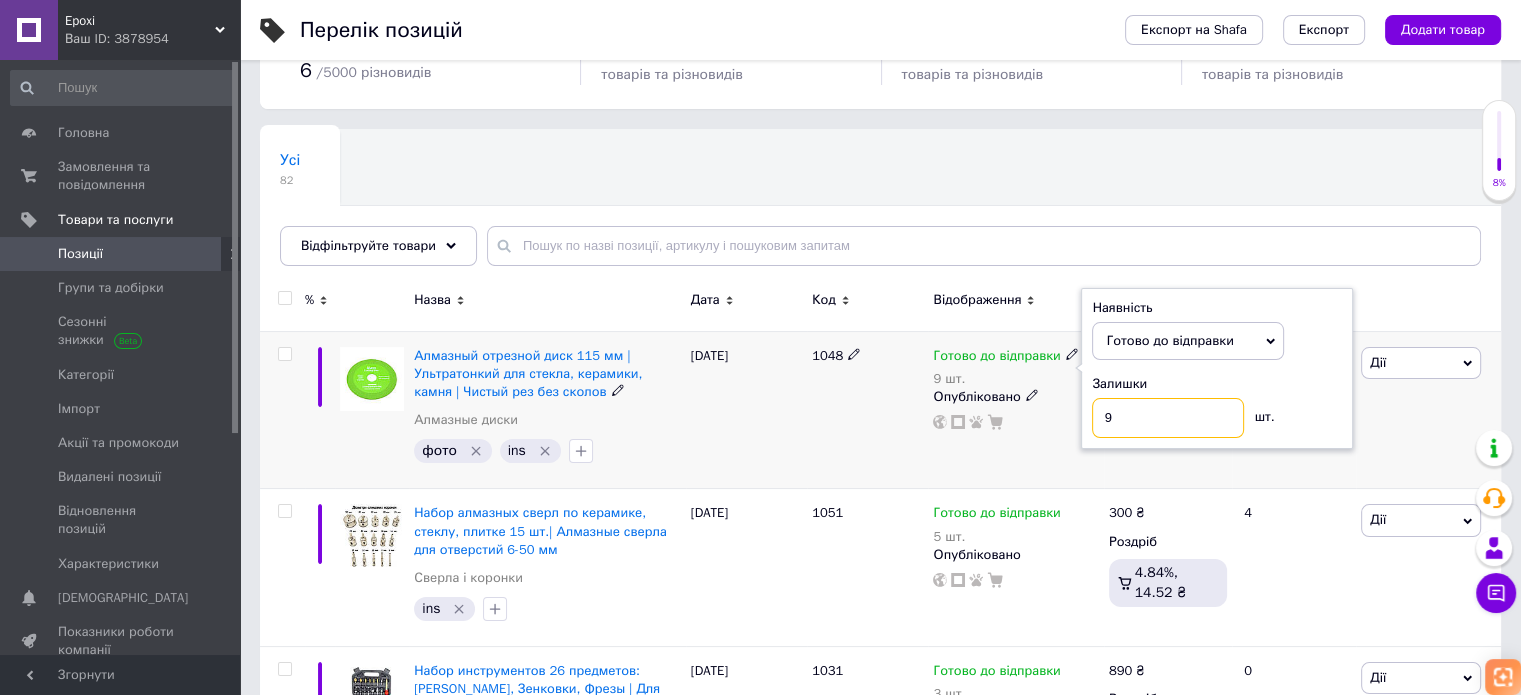 click on "9" at bounding box center (1168, 418) 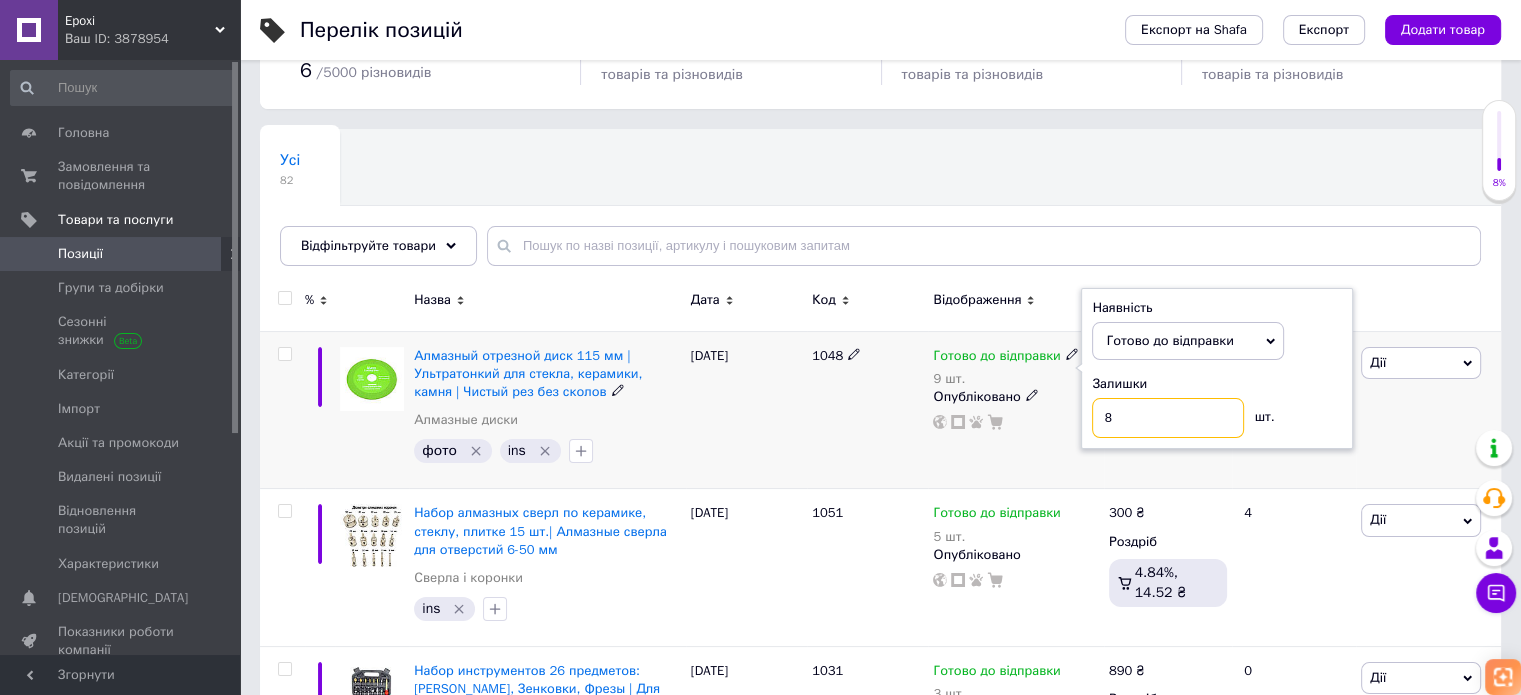 type on "8" 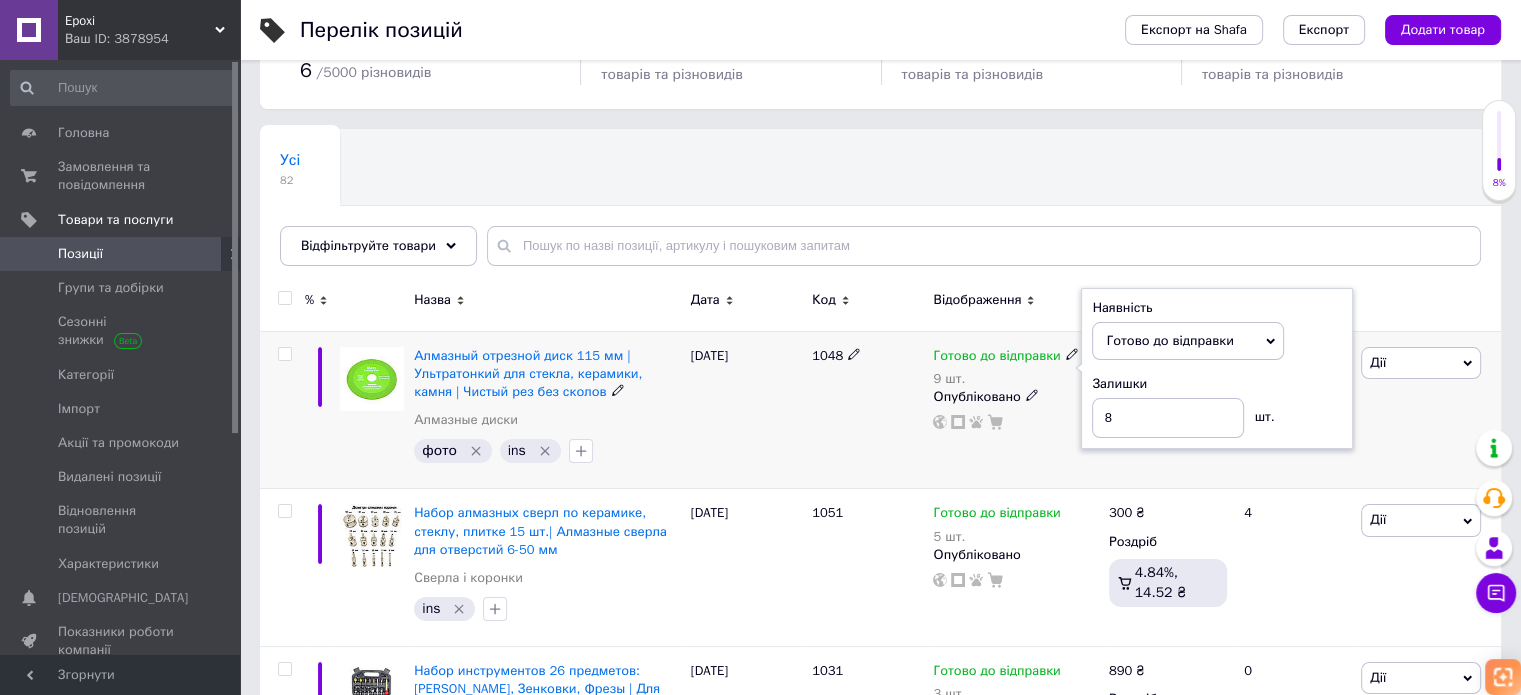 click on "1048" at bounding box center (867, 410) 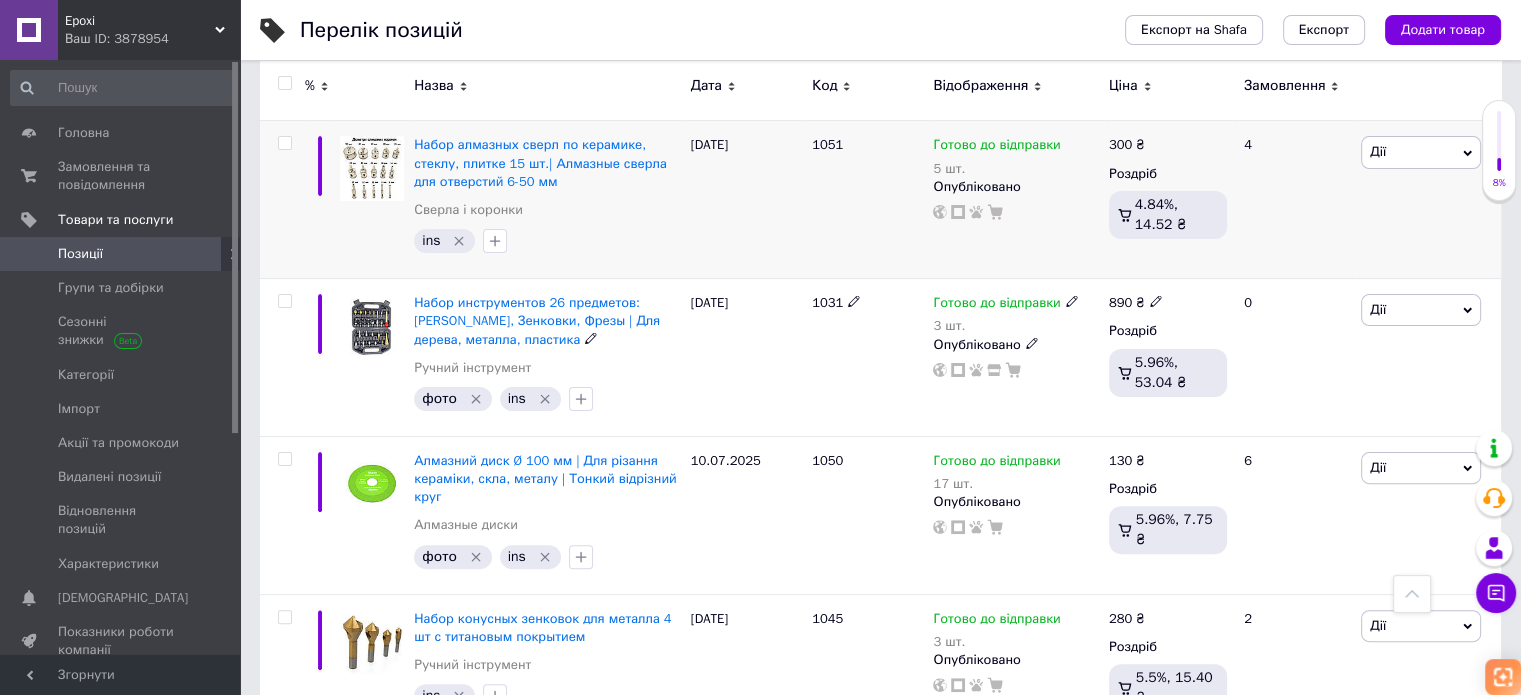 scroll, scrollTop: 500, scrollLeft: 0, axis: vertical 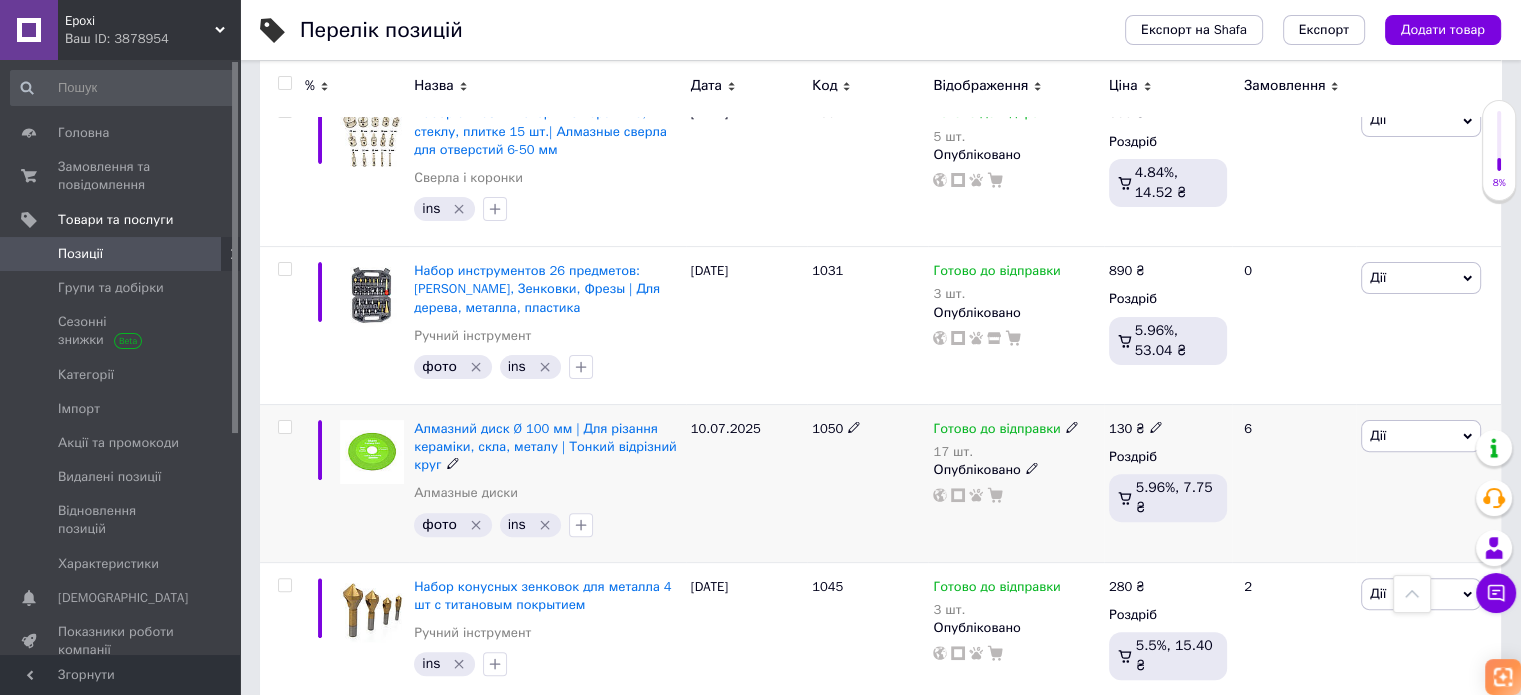 click 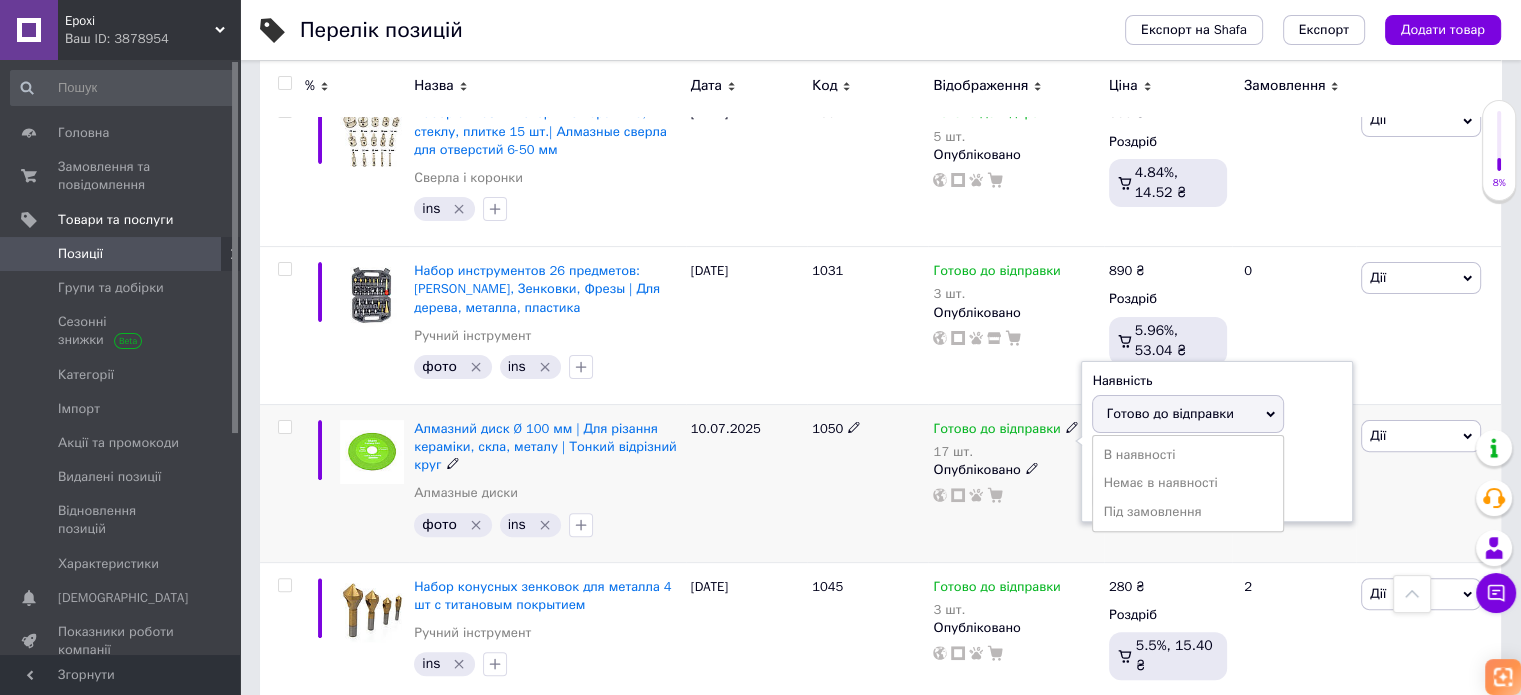 click on "Готово до відправки" at bounding box center [1169, 413] 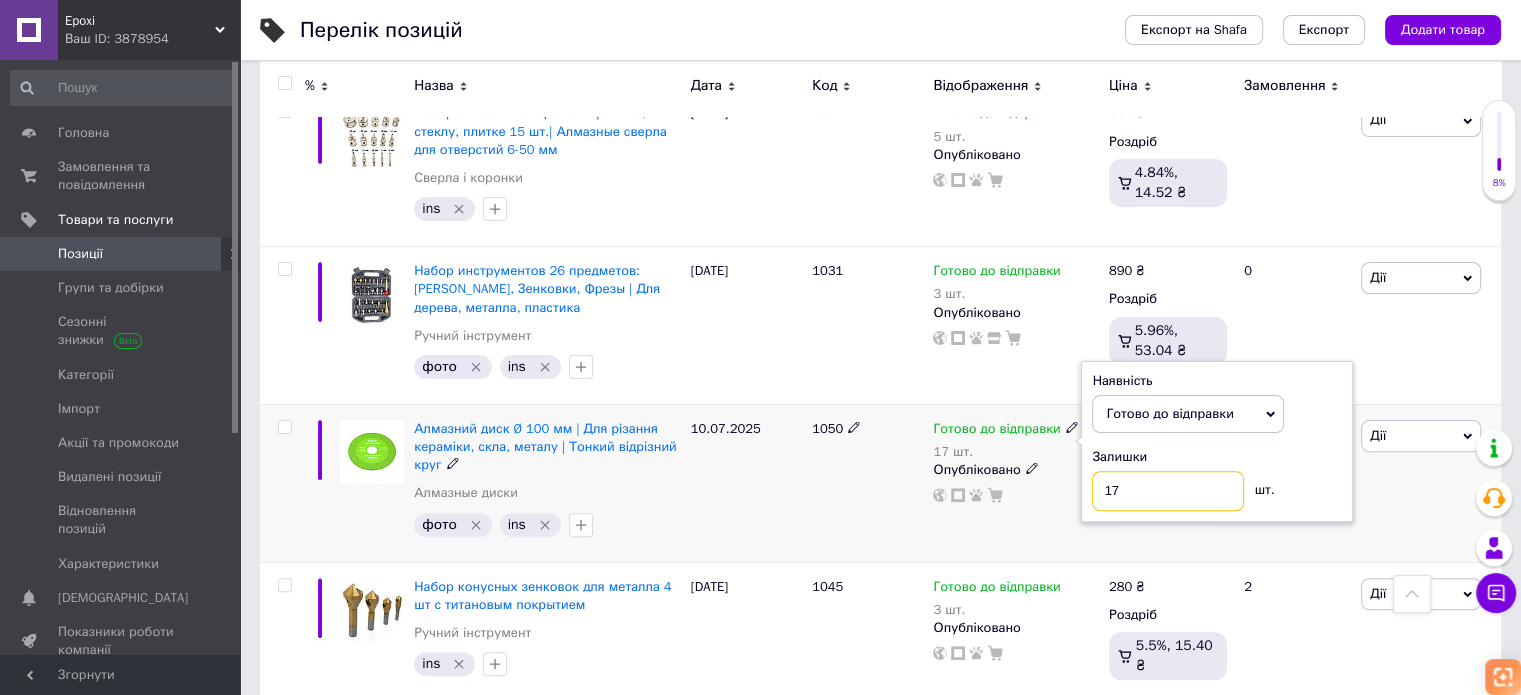 click on "17" at bounding box center [1168, 491] 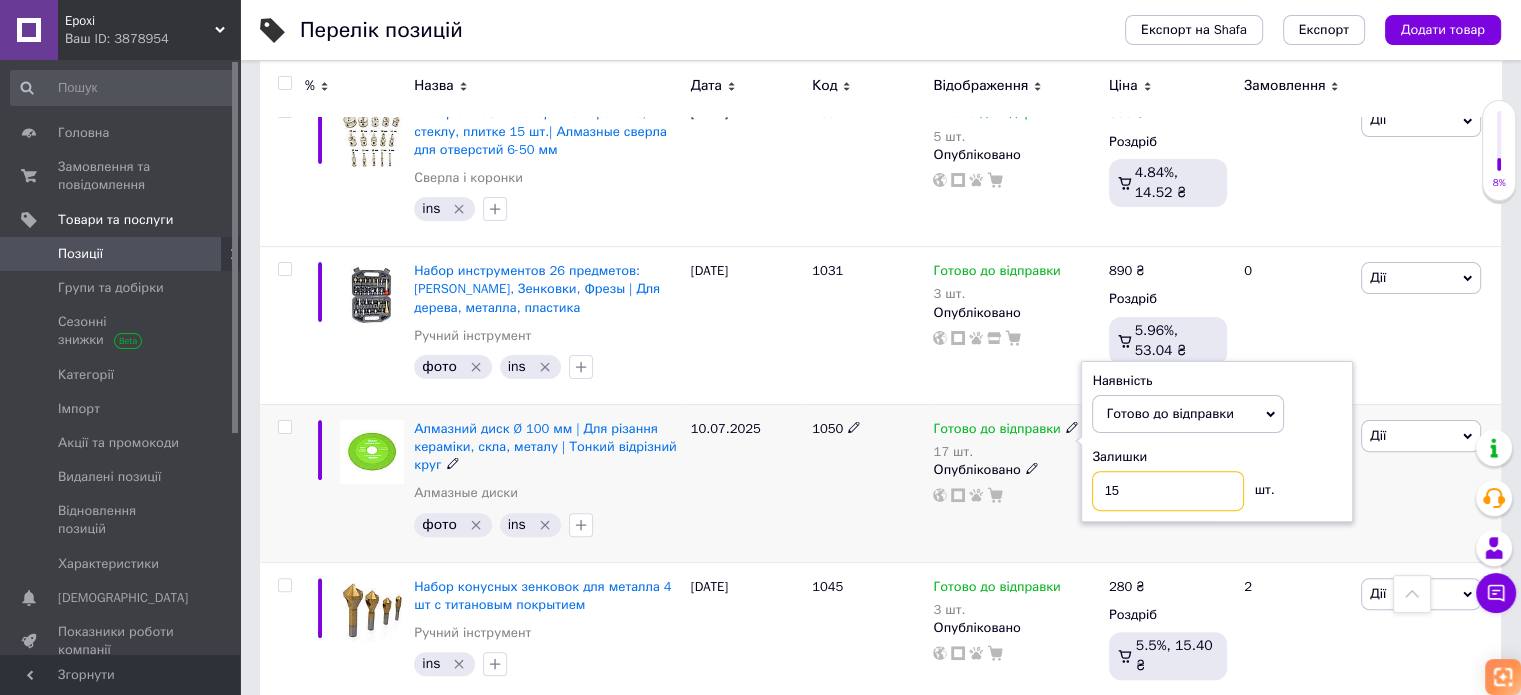 type on "15" 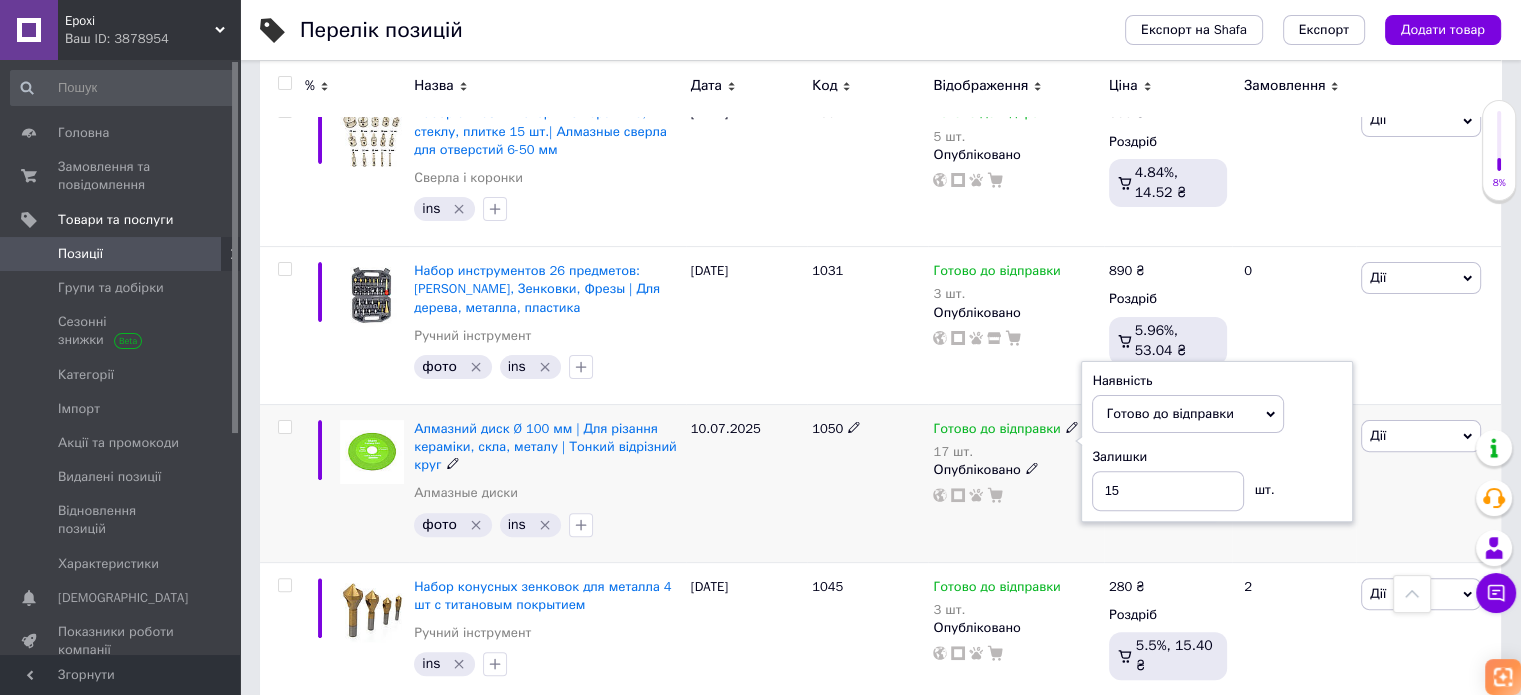 click on "1050" at bounding box center (867, 483) 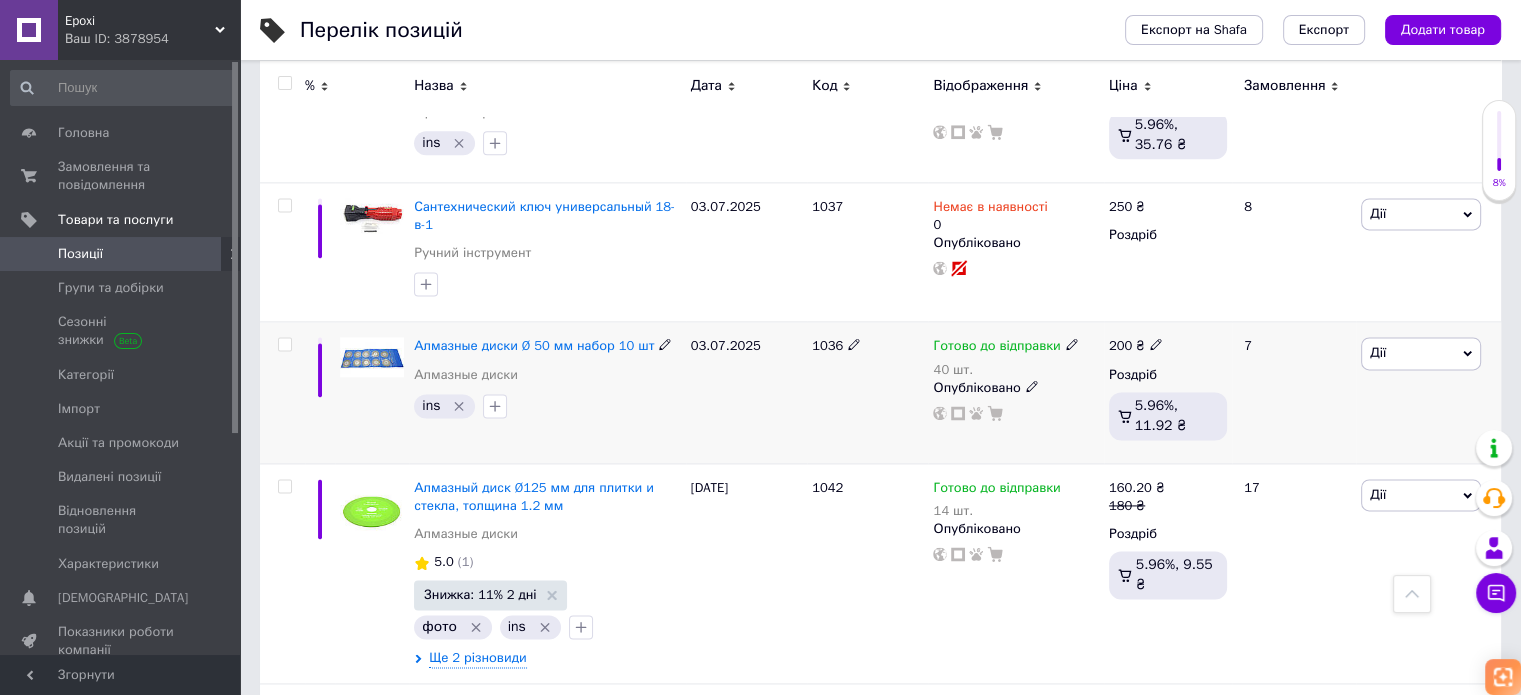 scroll, scrollTop: 2700, scrollLeft: 0, axis: vertical 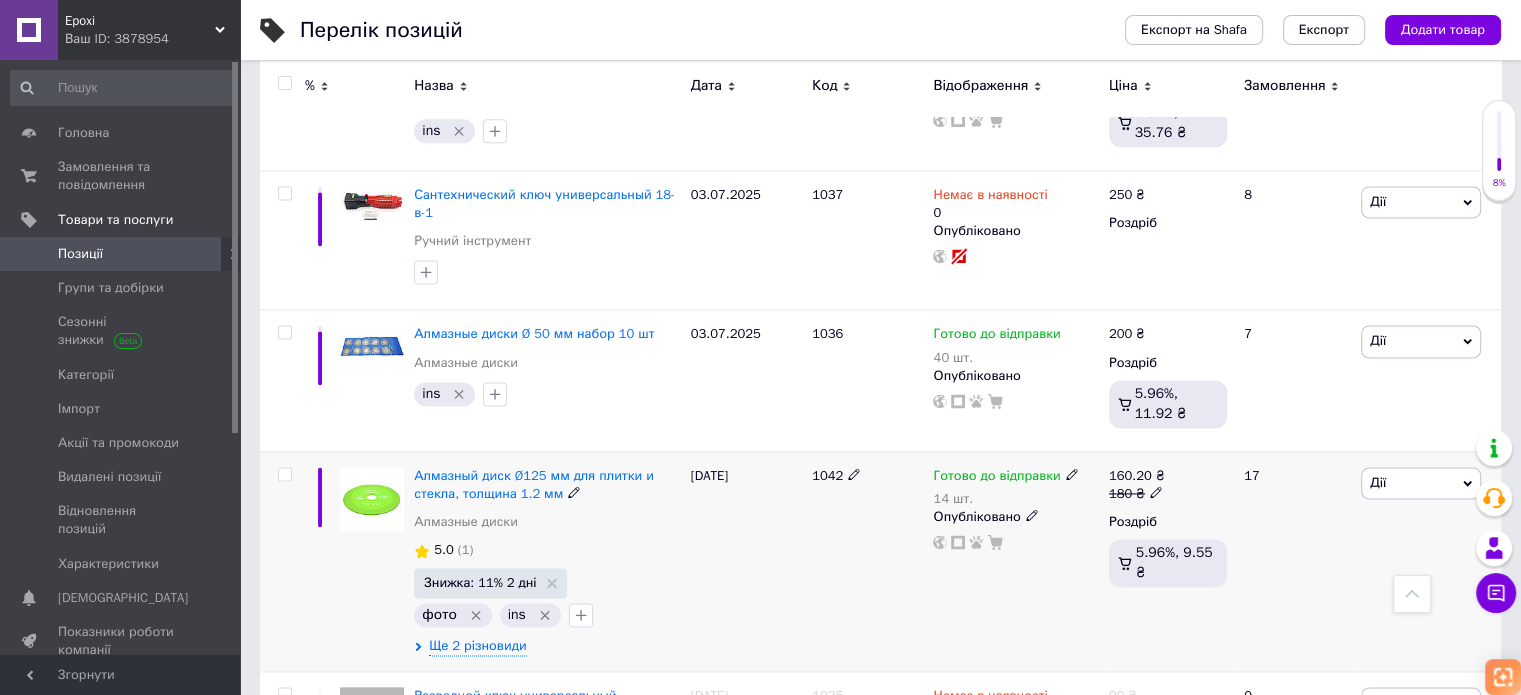click 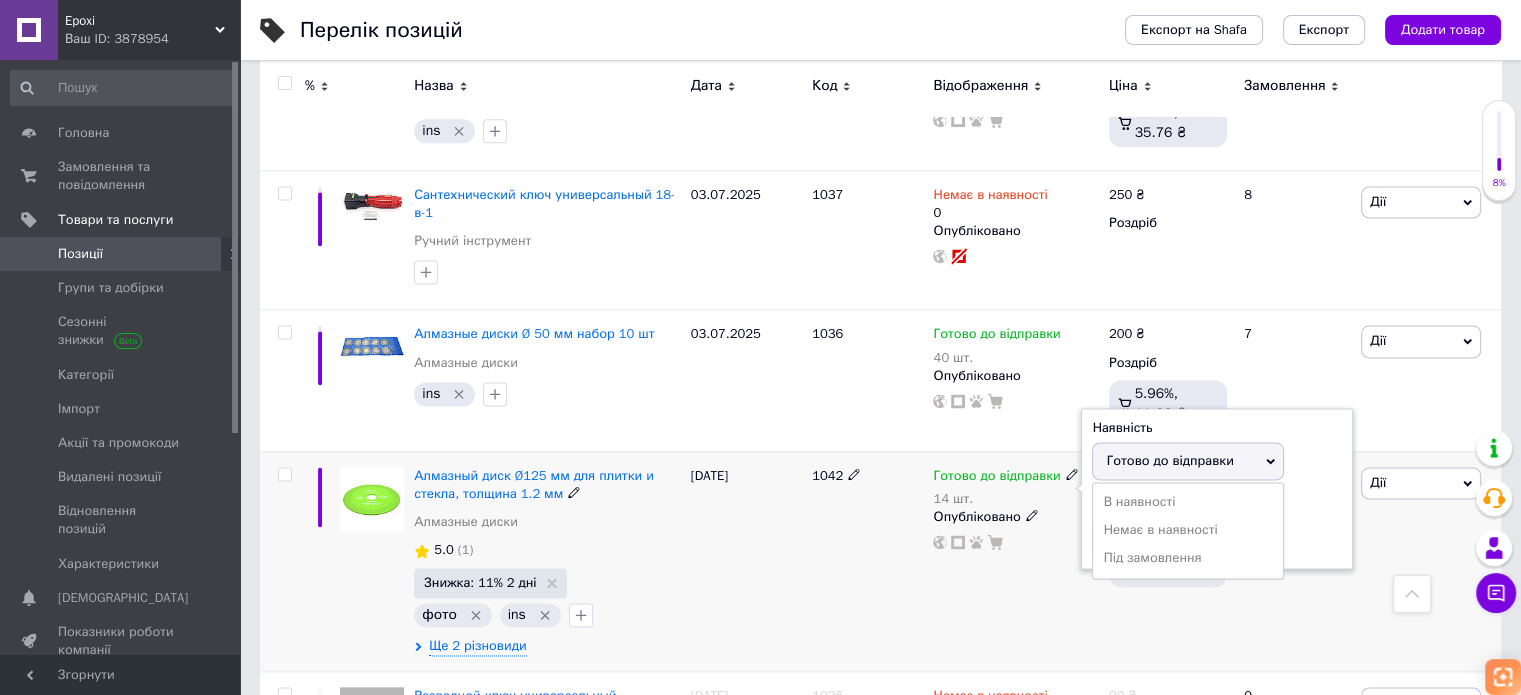 click on "Готово до відправки" at bounding box center [1169, 460] 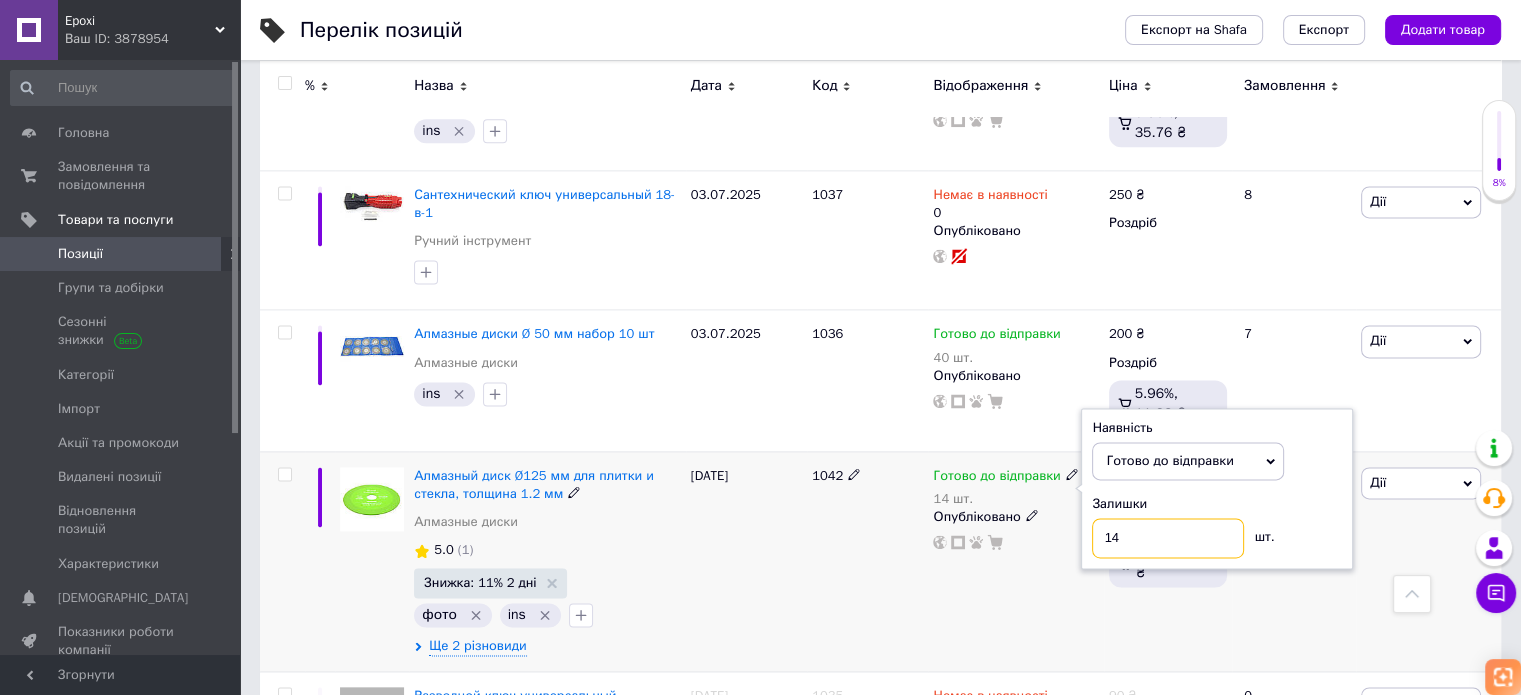 click on "14" at bounding box center (1168, 538) 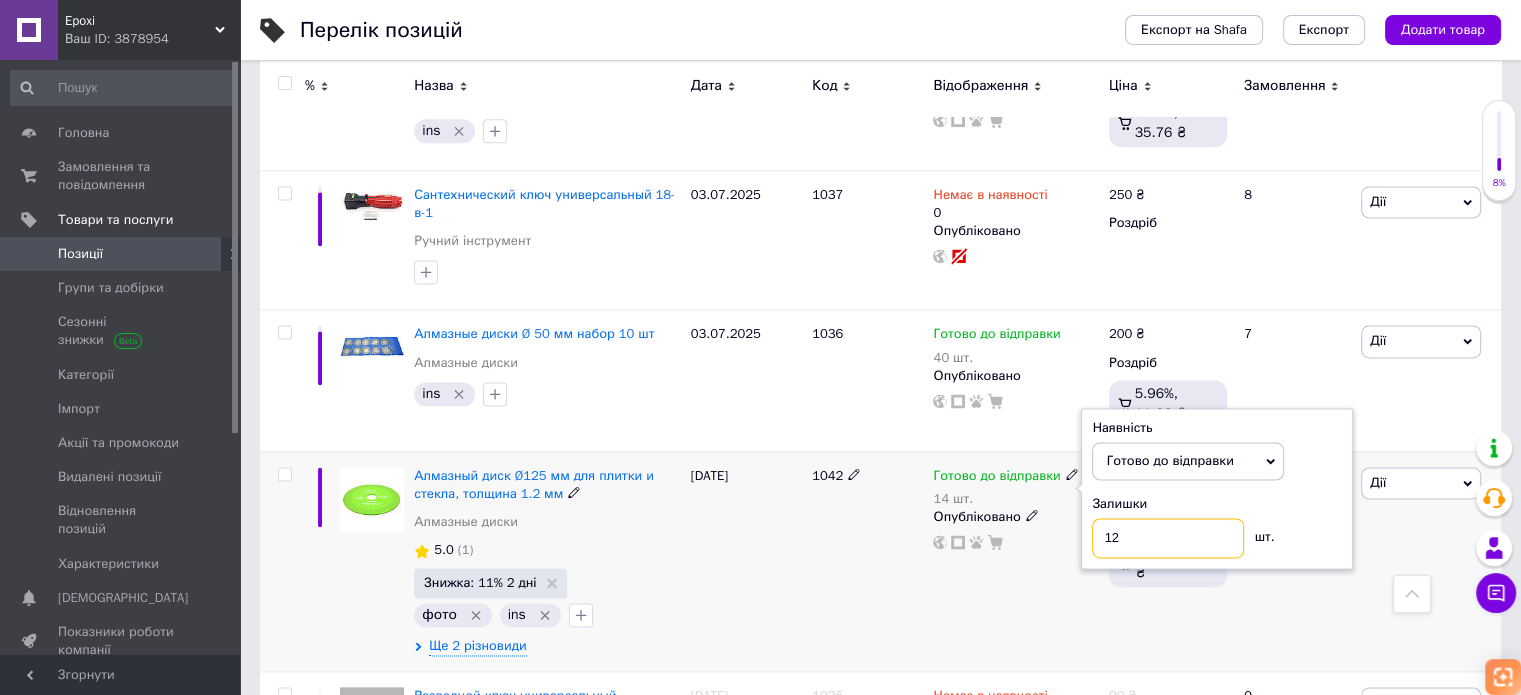 type on "12" 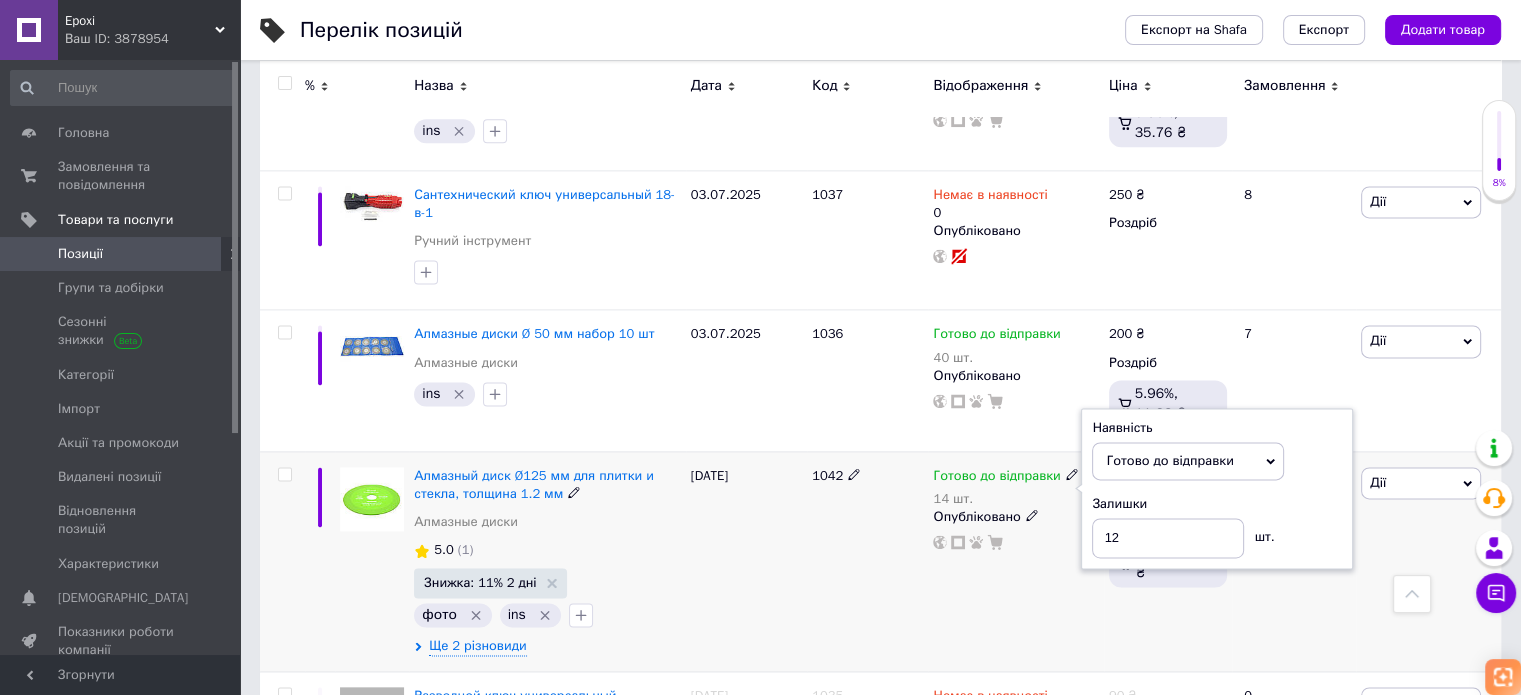 click on "Готово до відправки 14 шт. Наявність [PERSON_NAME] до відправки В наявності Немає в наявності Під замовлення Залишки 12 шт. Опубліковано" at bounding box center (1015, 561) 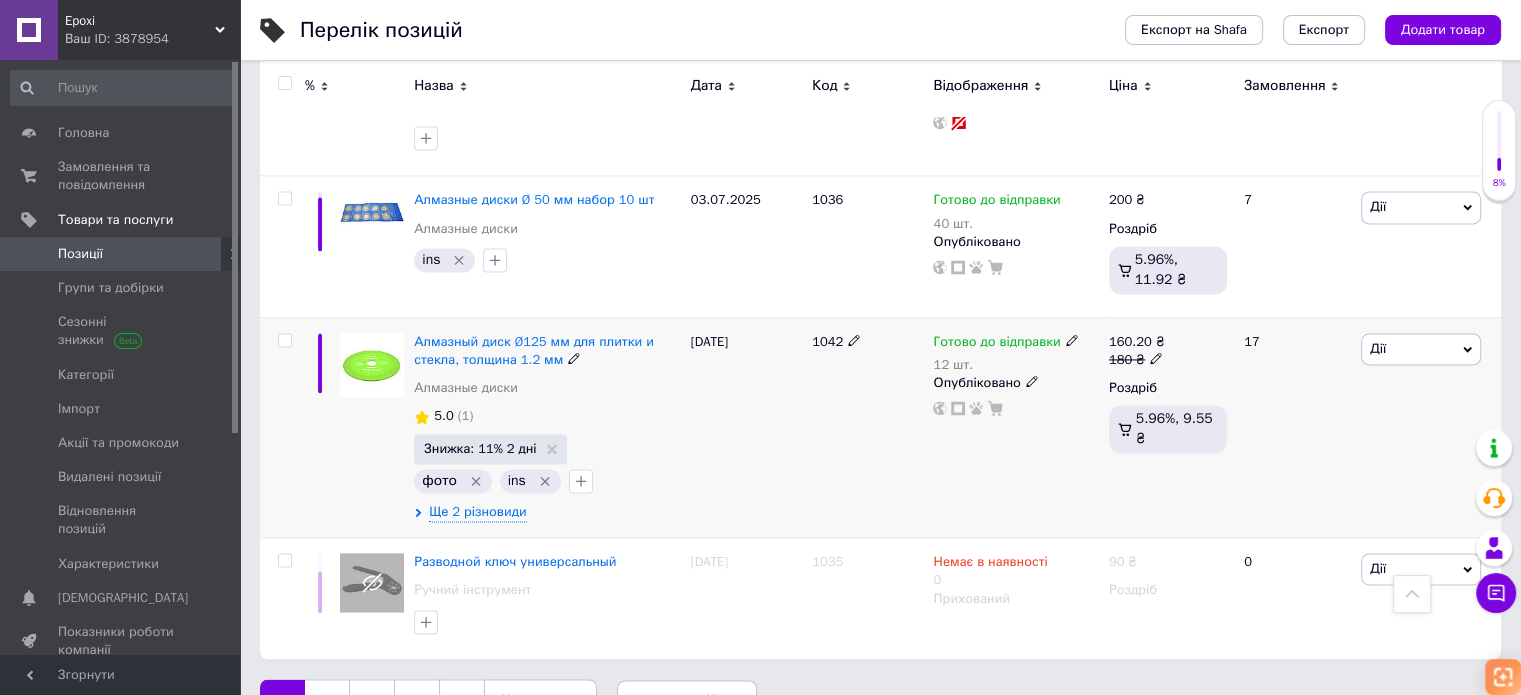 scroll, scrollTop: 2852, scrollLeft: 0, axis: vertical 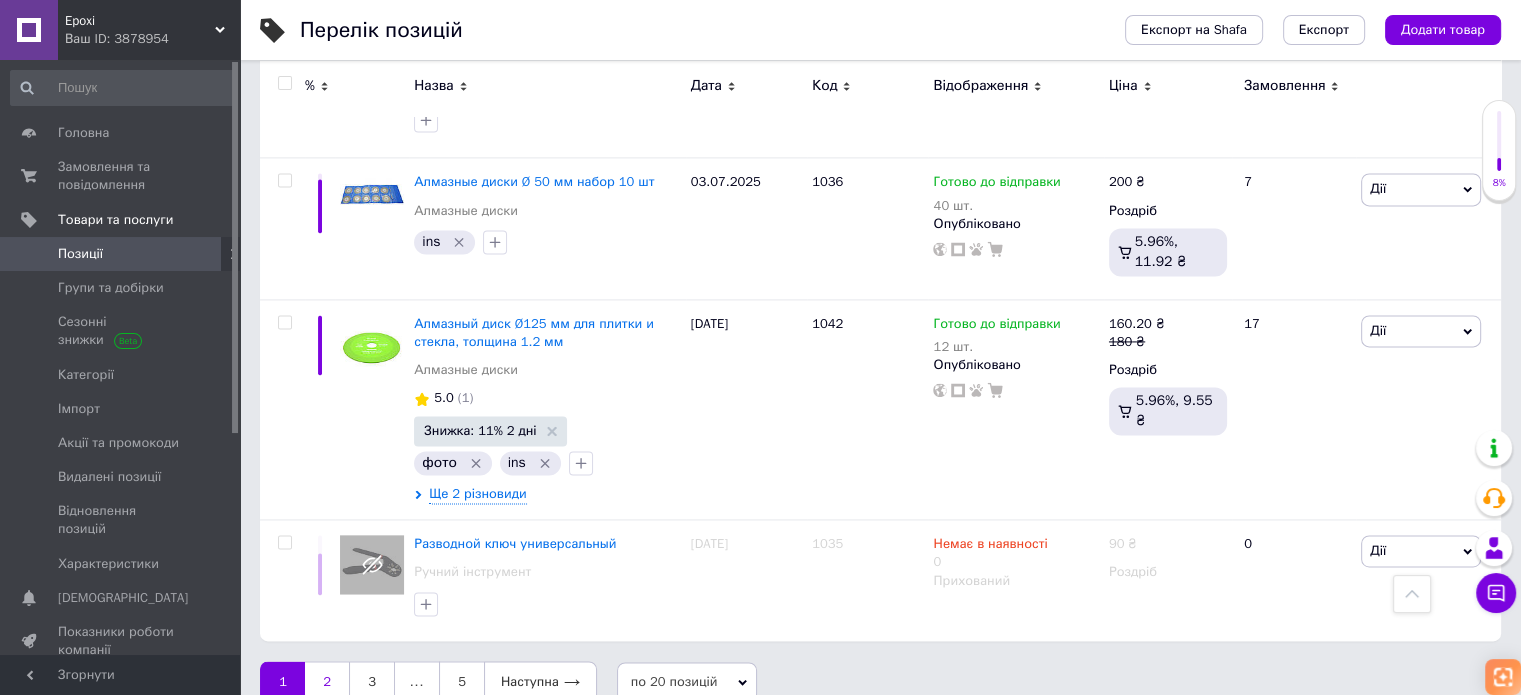 click on "2" at bounding box center (327, 682) 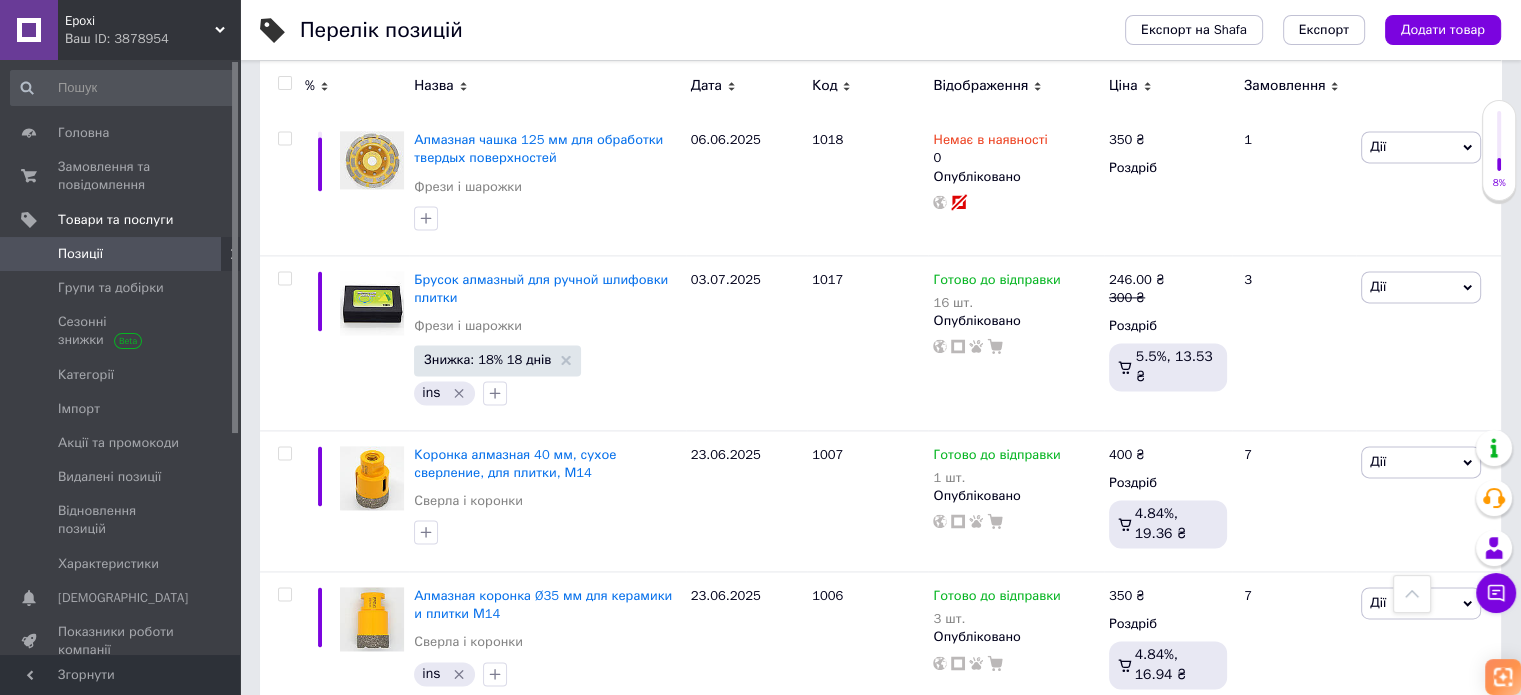 scroll, scrollTop: 2796, scrollLeft: 0, axis: vertical 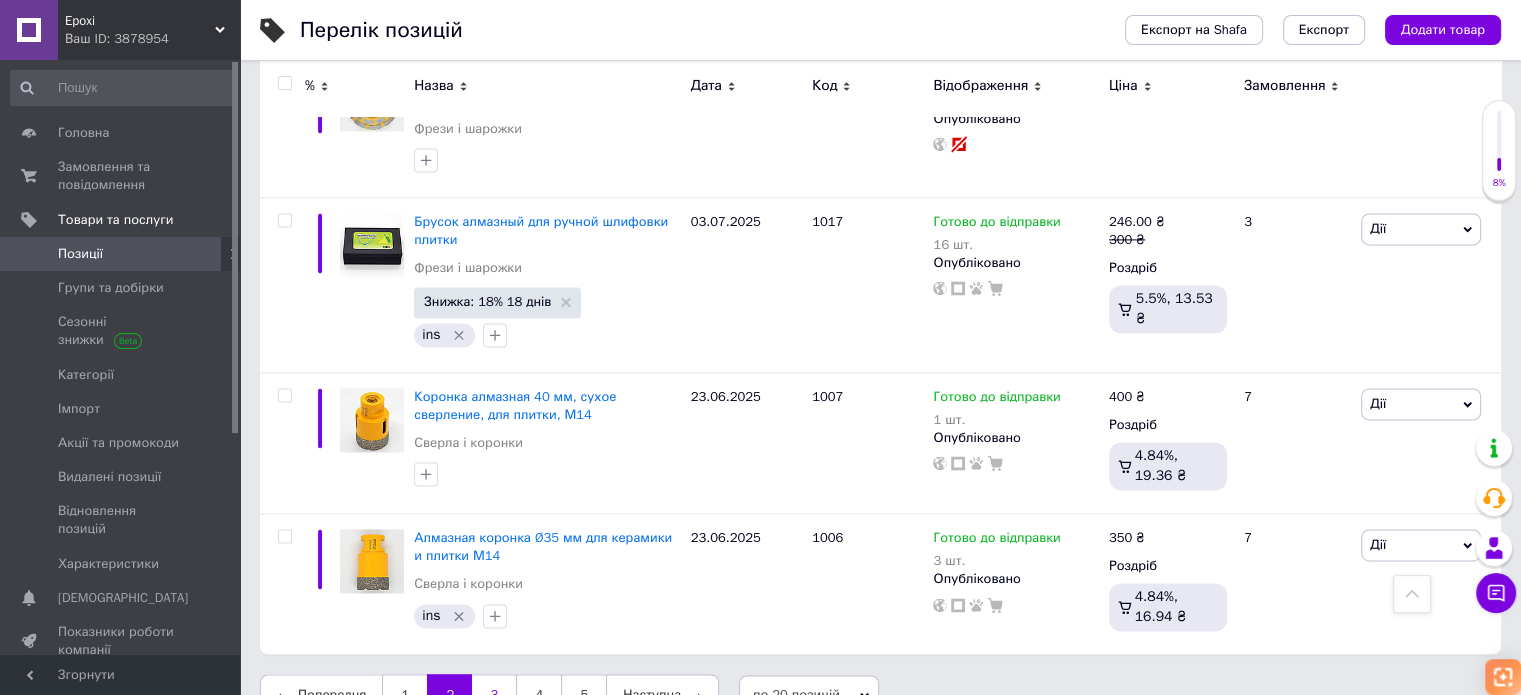 click on "3" at bounding box center (494, 695) 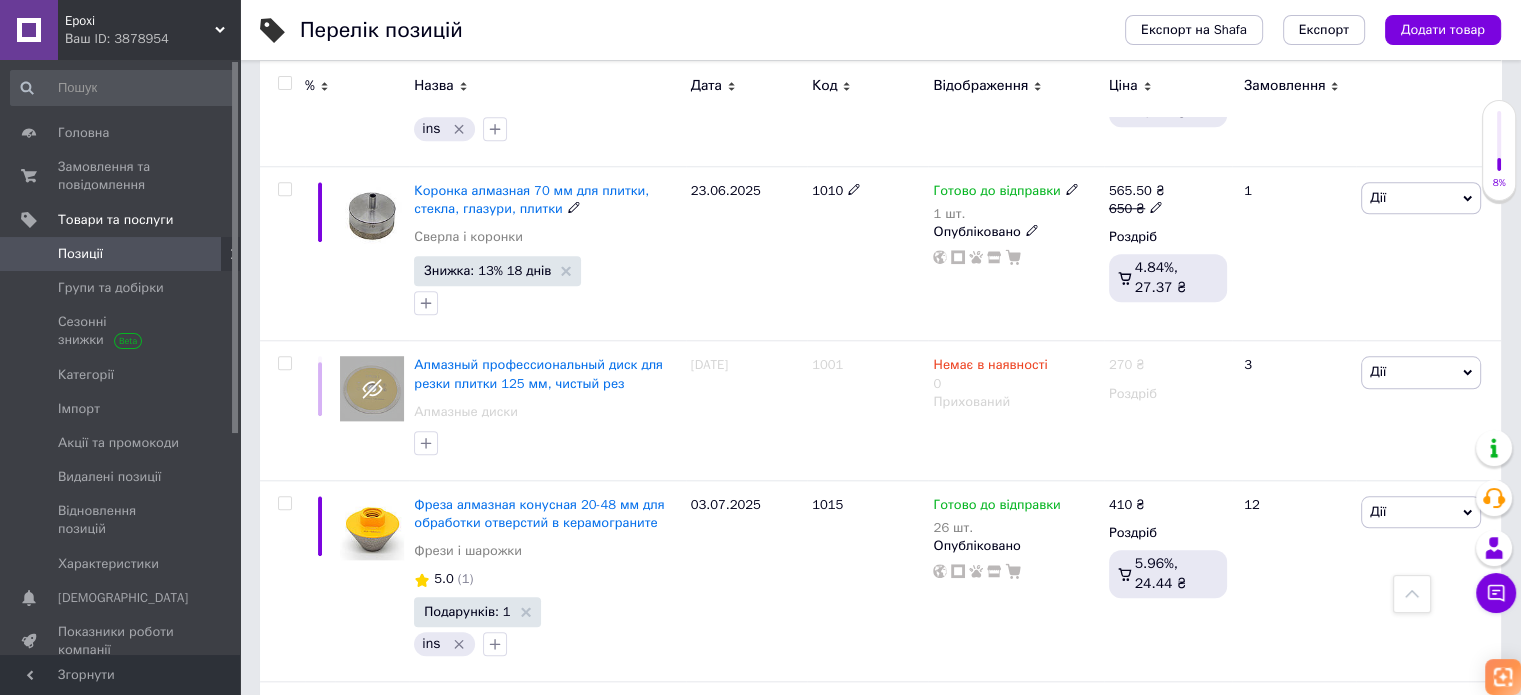 scroll, scrollTop: 1896, scrollLeft: 0, axis: vertical 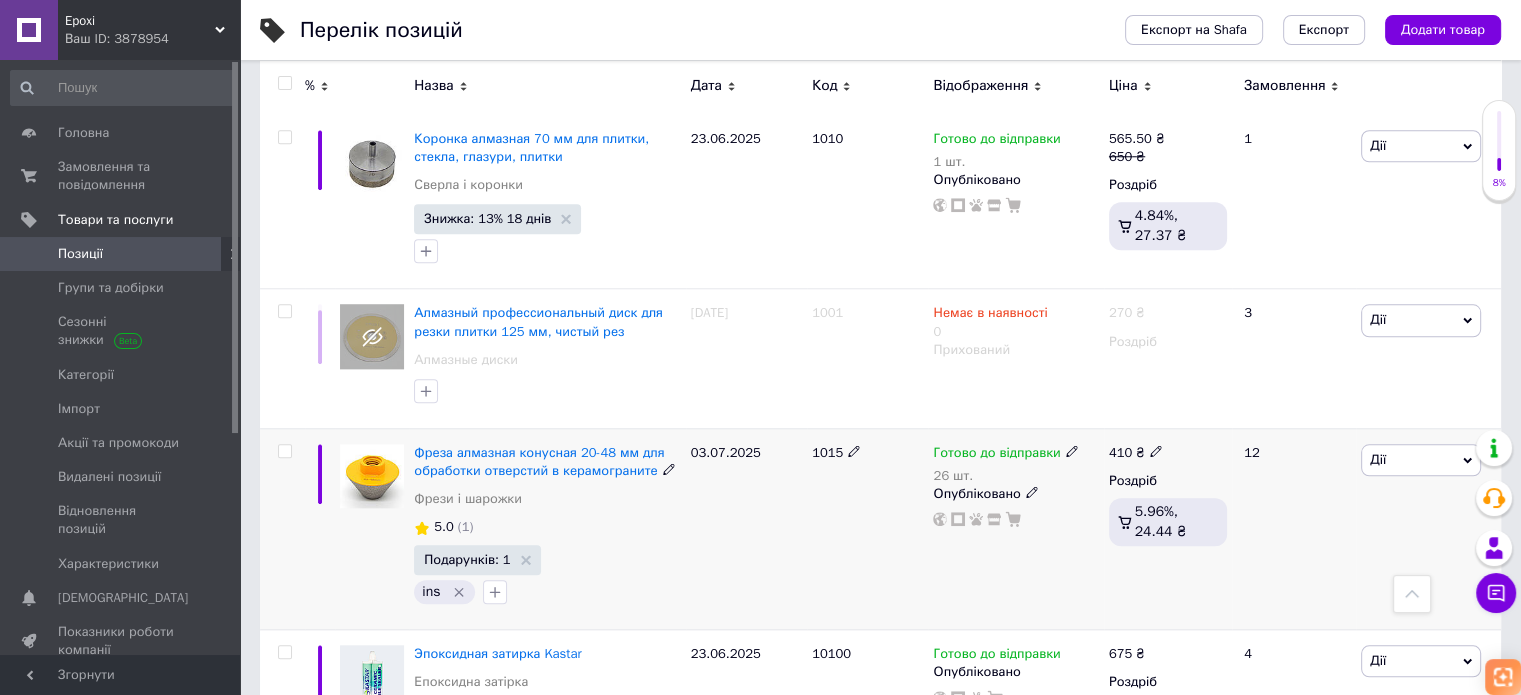 click 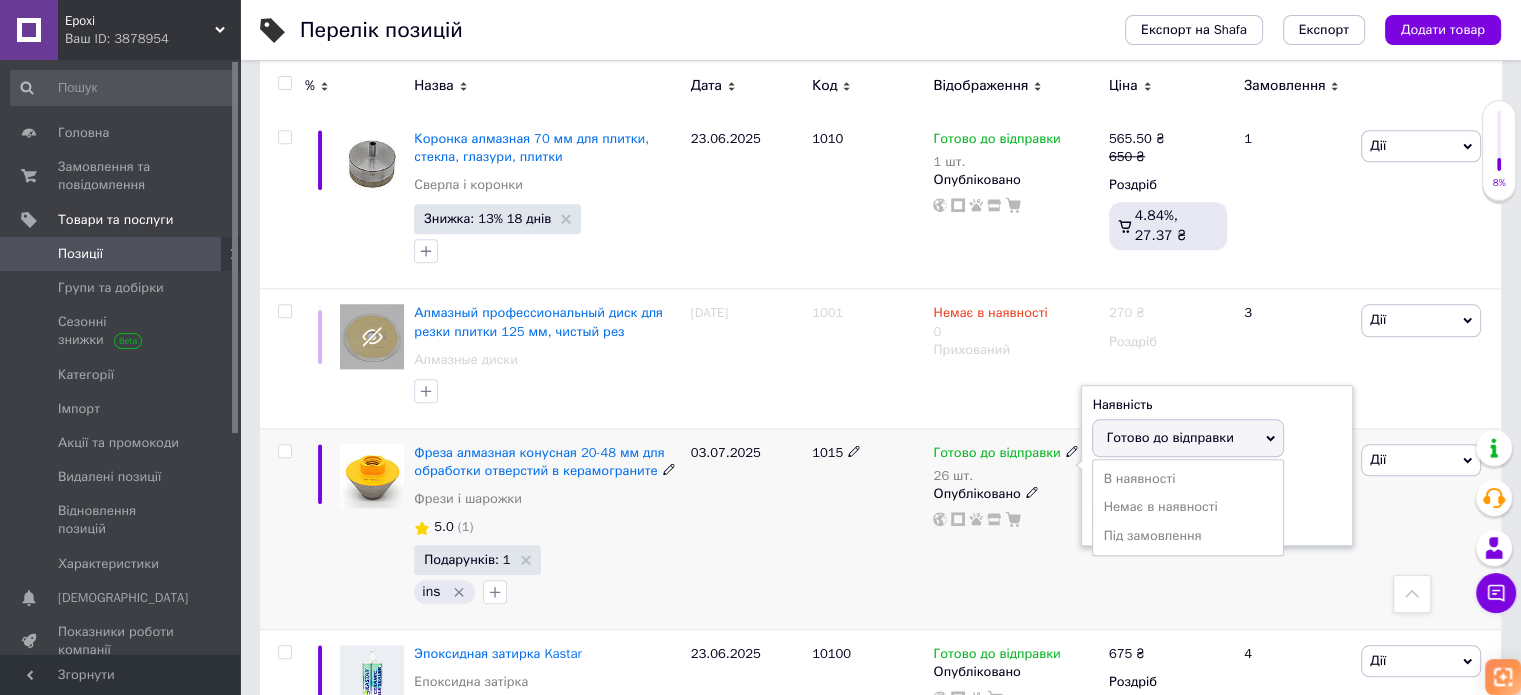 click on "Готово до відправки" at bounding box center (1169, 437) 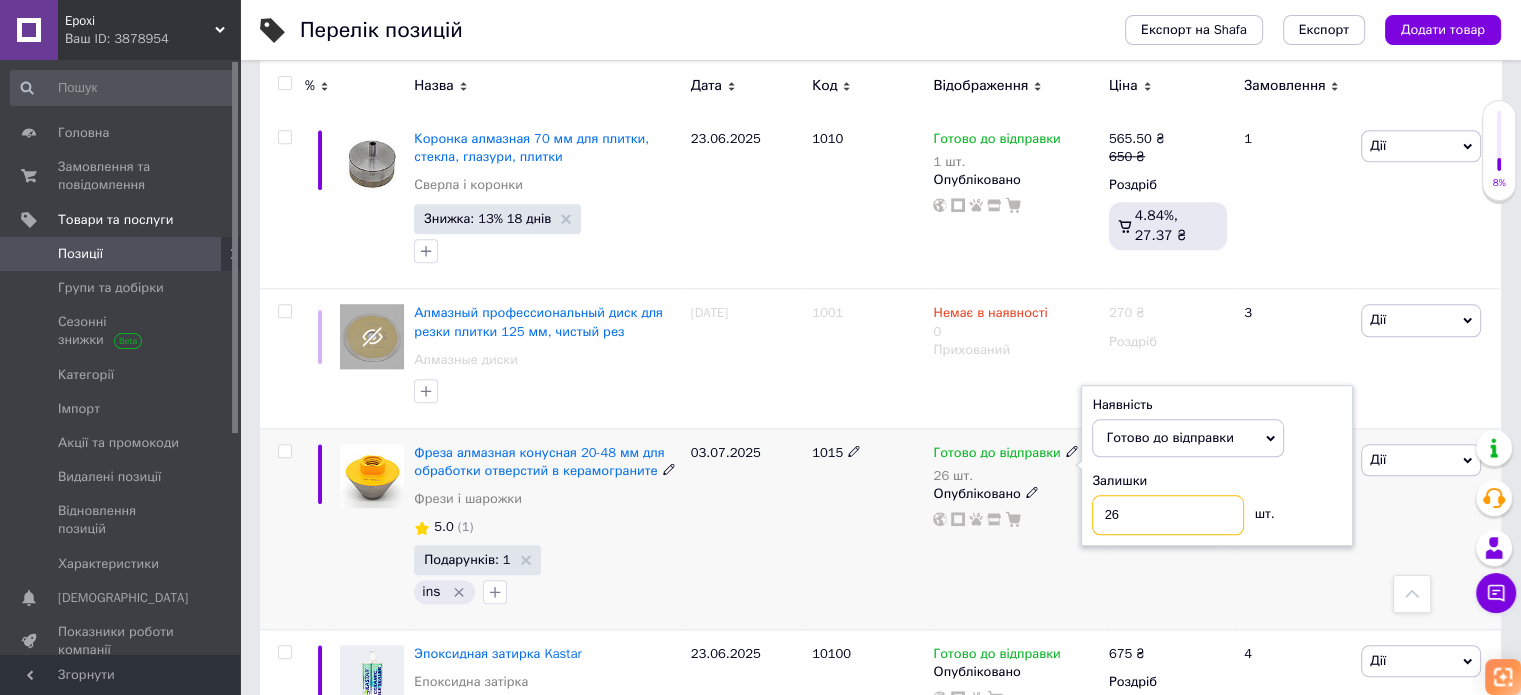 click on "26" at bounding box center (1168, 515) 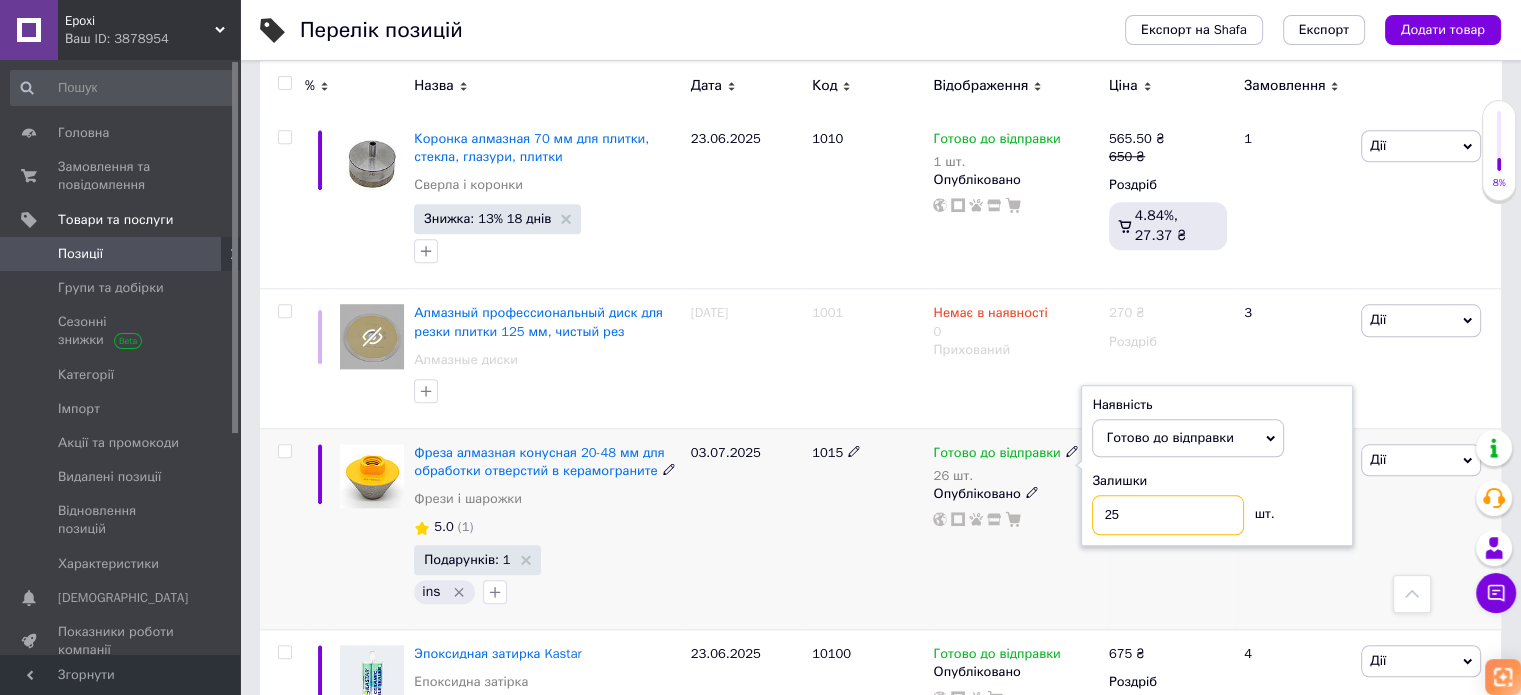 type on "25" 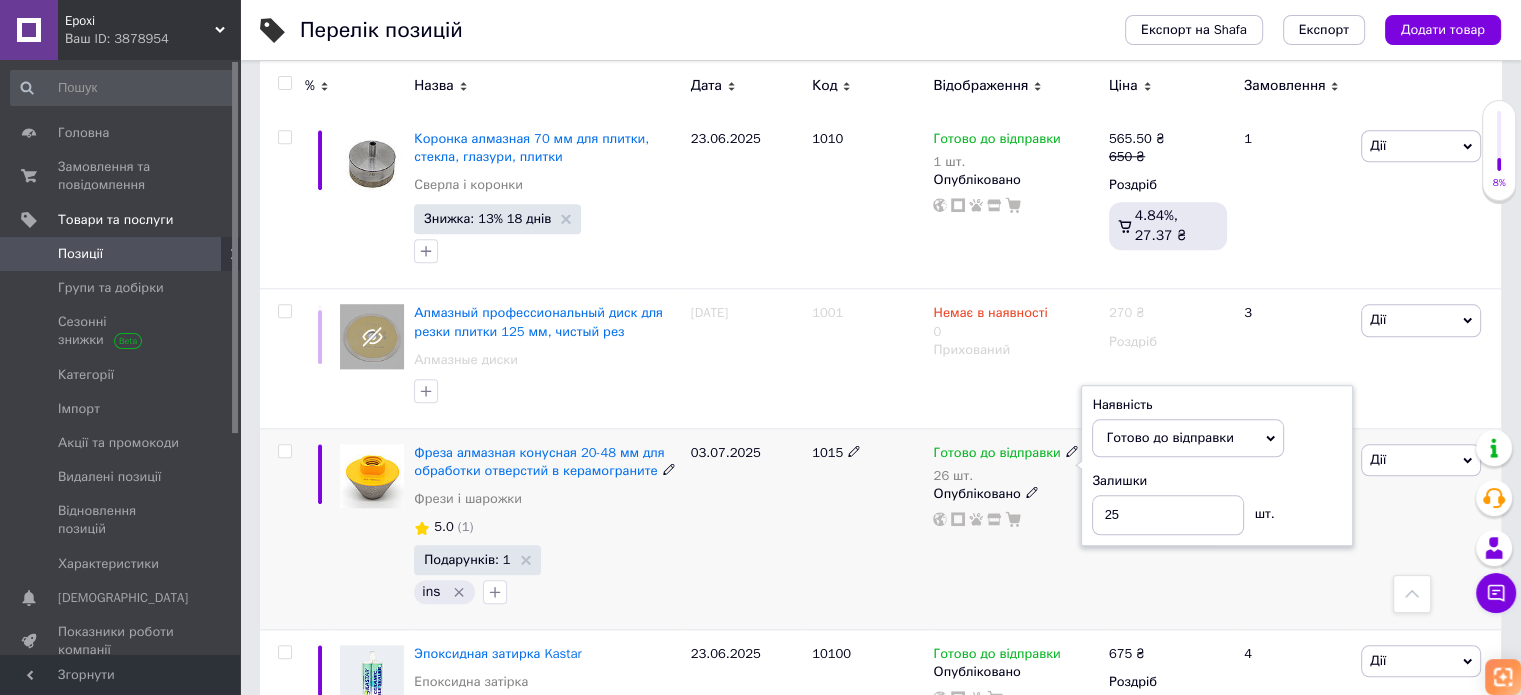 click on "Готово до відправки 26 шт. Наявність [PERSON_NAME] до відправки В наявності Немає в наявності Під замовлення Залишки 25 шт. Опубліковано" at bounding box center [1015, 528] 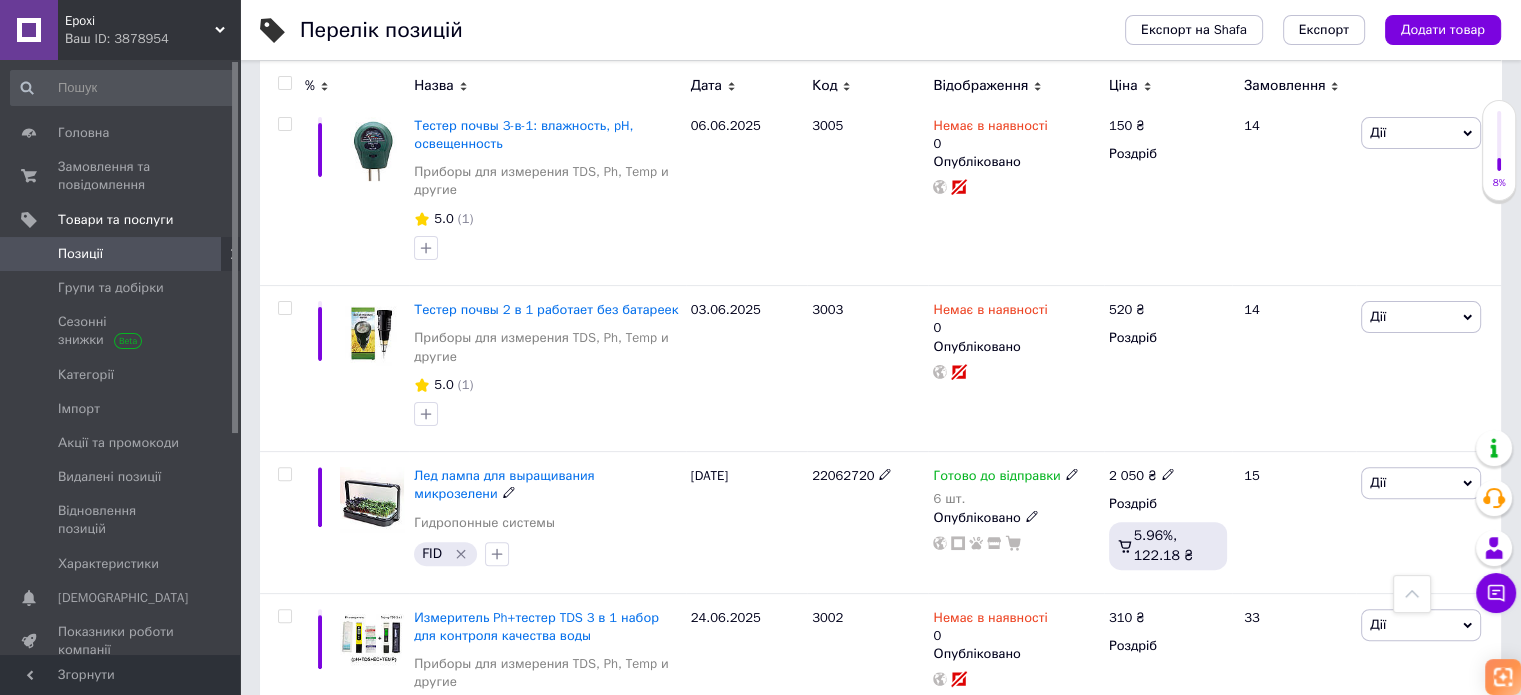 scroll, scrollTop: 596, scrollLeft: 0, axis: vertical 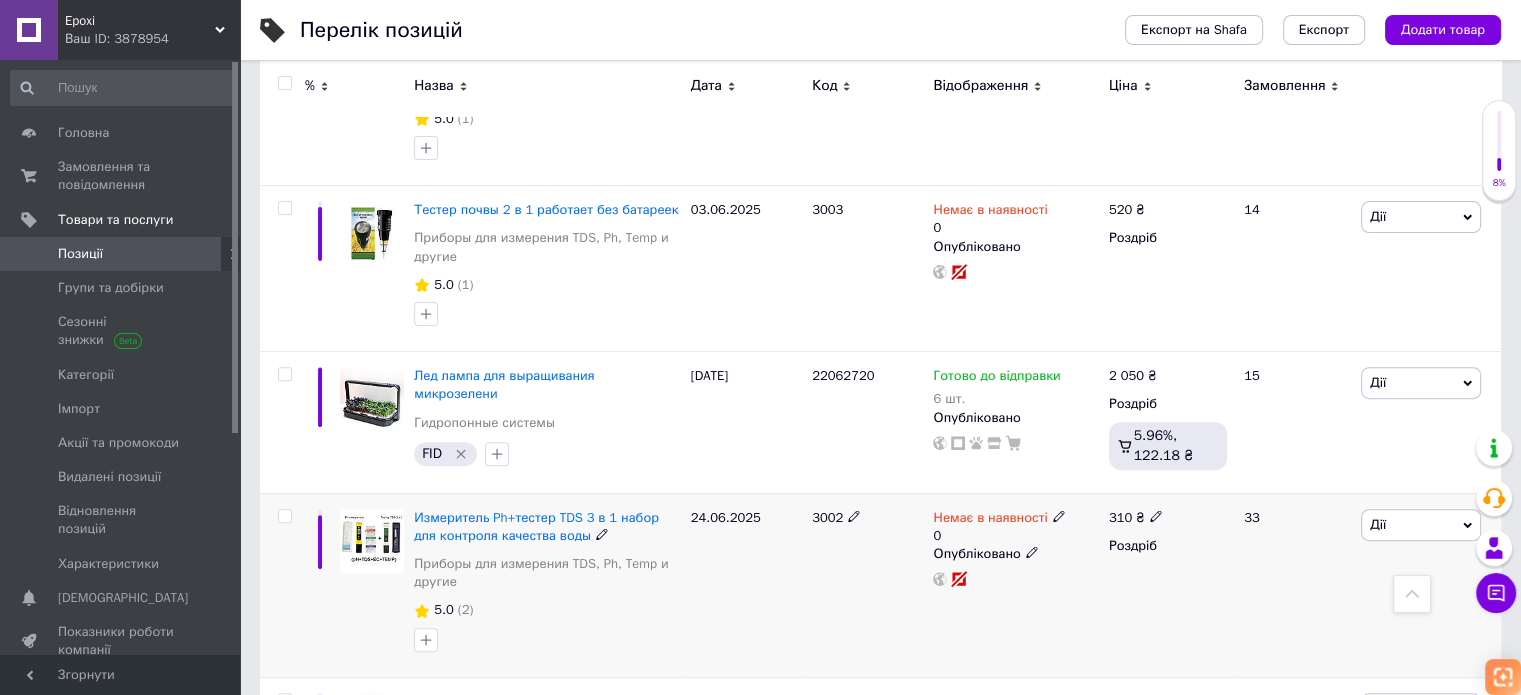 click on "(2)" at bounding box center (466, 609) 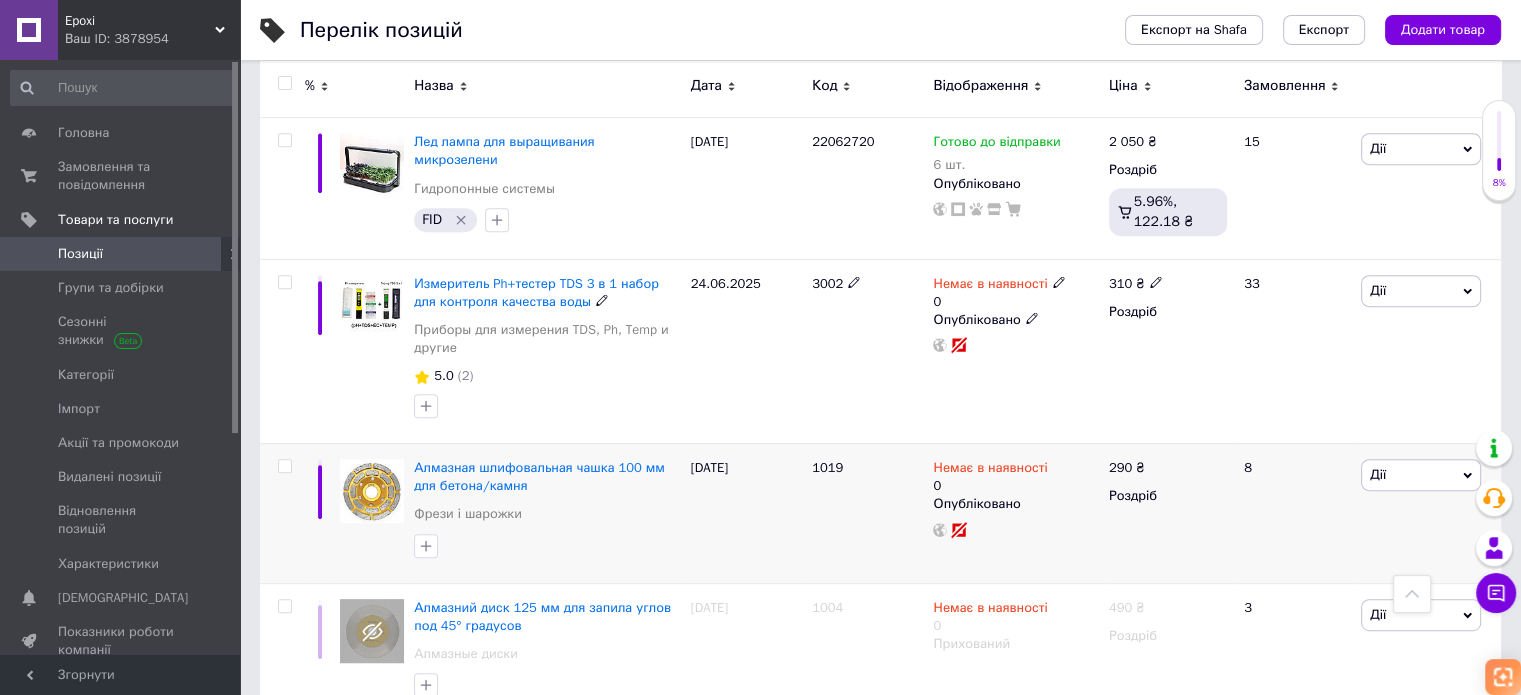 scroll, scrollTop: 896, scrollLeft: 0, axis: vertical 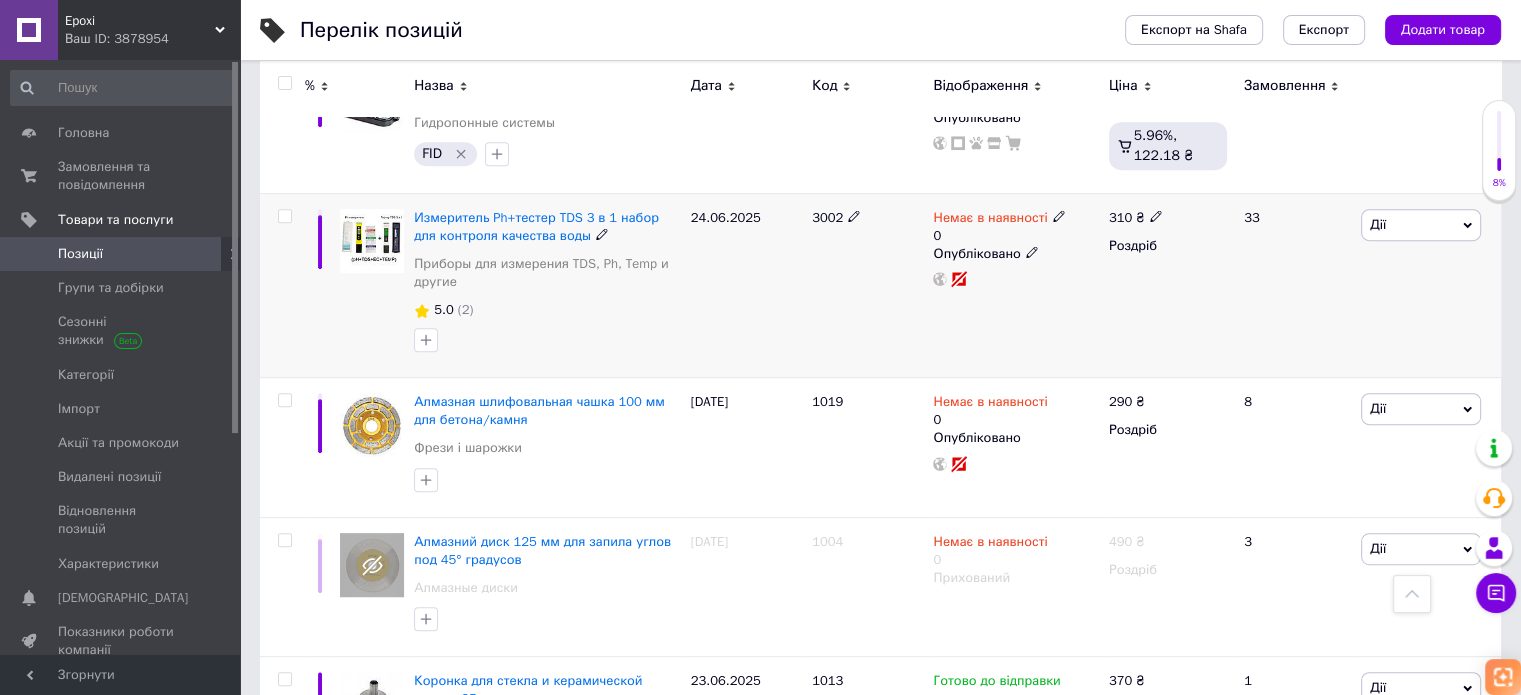 click on "(2)" at bounding box center (466, 309) 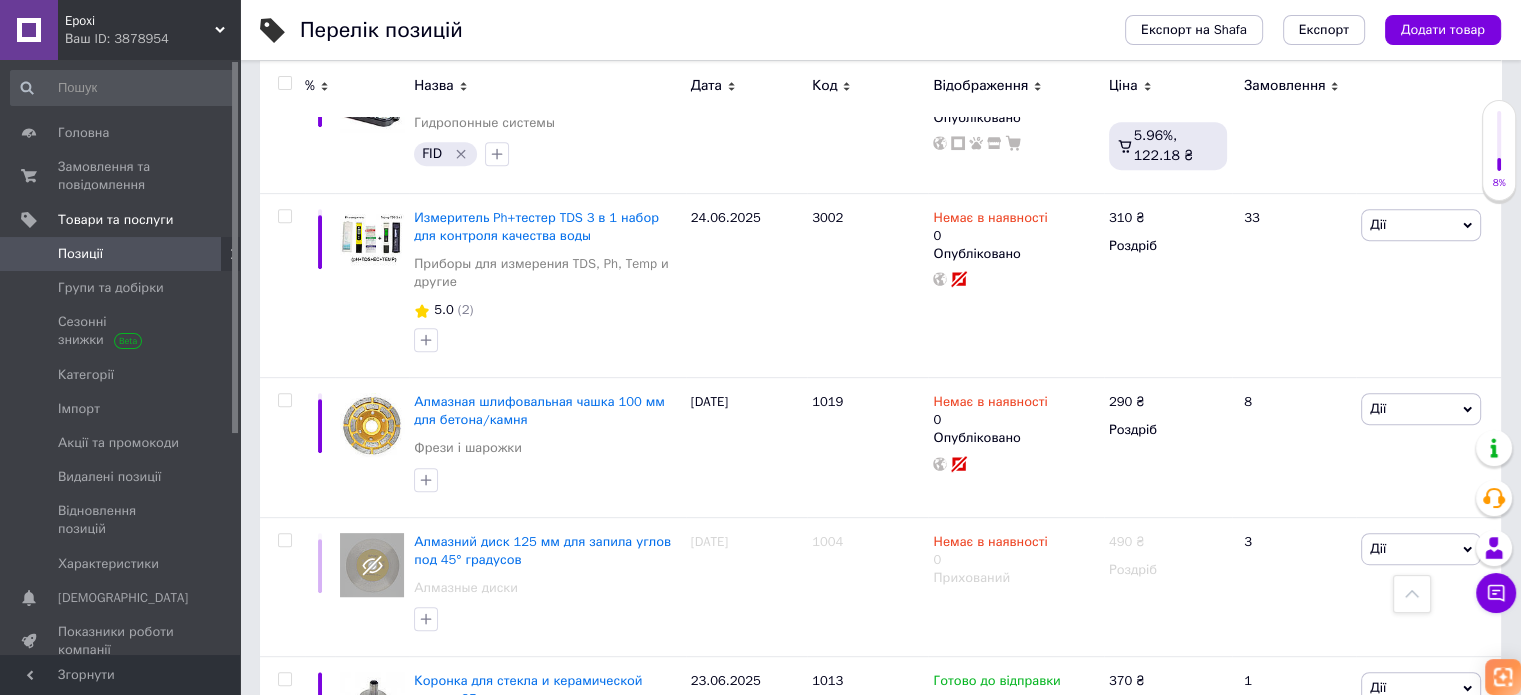 click on "Epoxi" at bounding box center [140, 21] 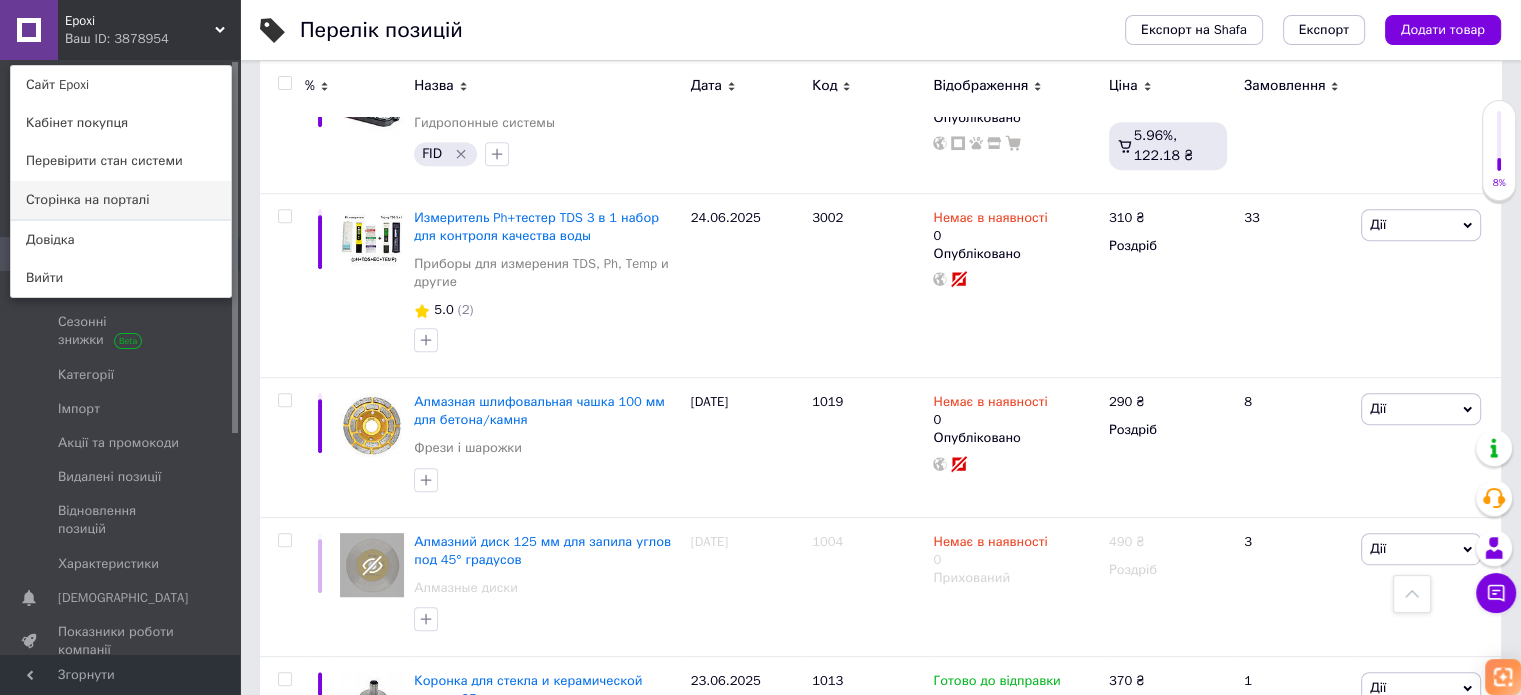 click on "Сторінка на порталі" at bounding box center (121, 200) 